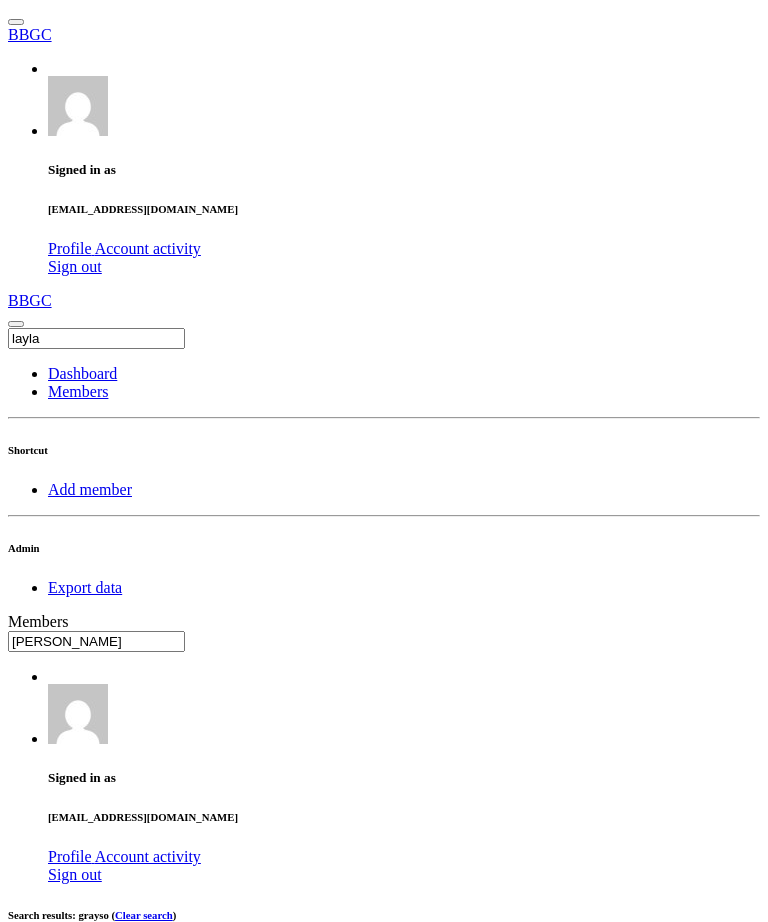 scroll, scrollTop: 0, scrollLeft: 0, axis: both 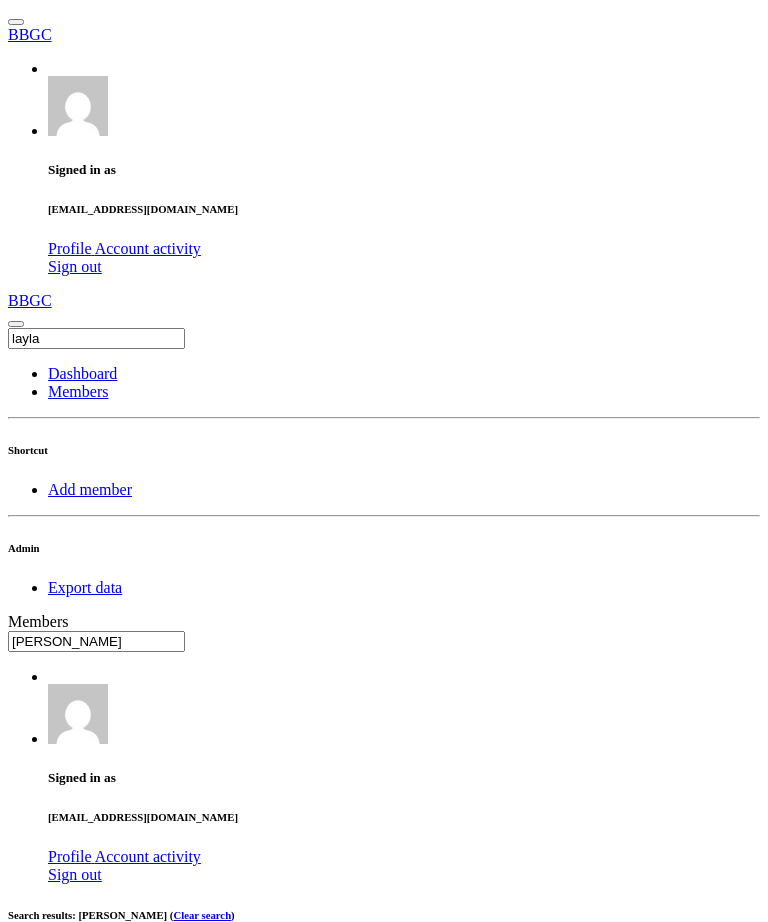 type on "[PERSON_NAME]" 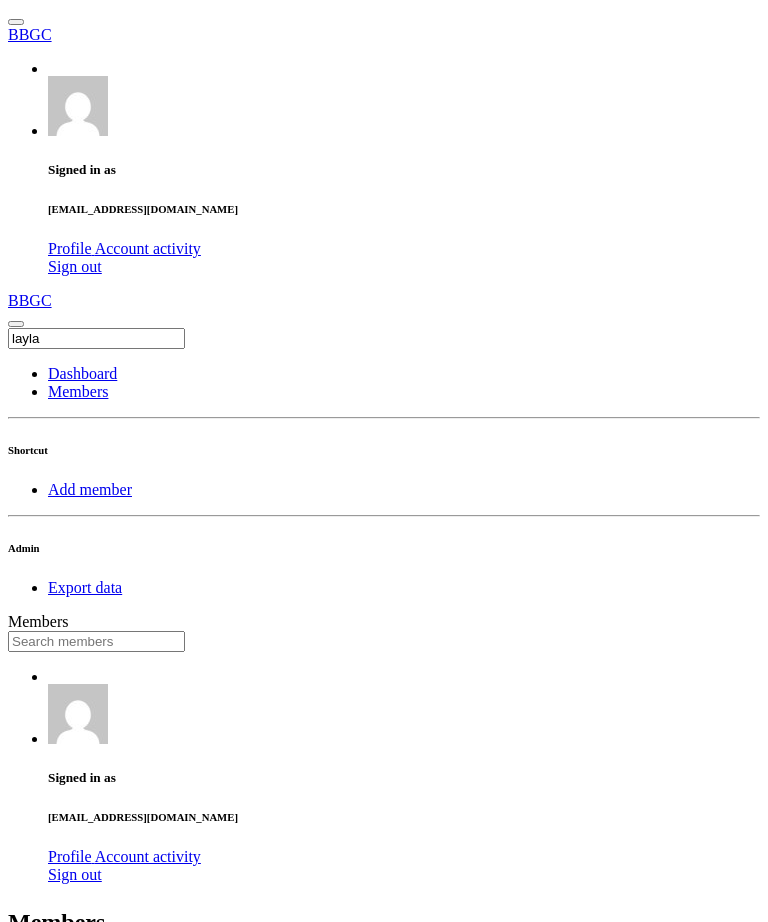 click at bounding box center [96, 641] 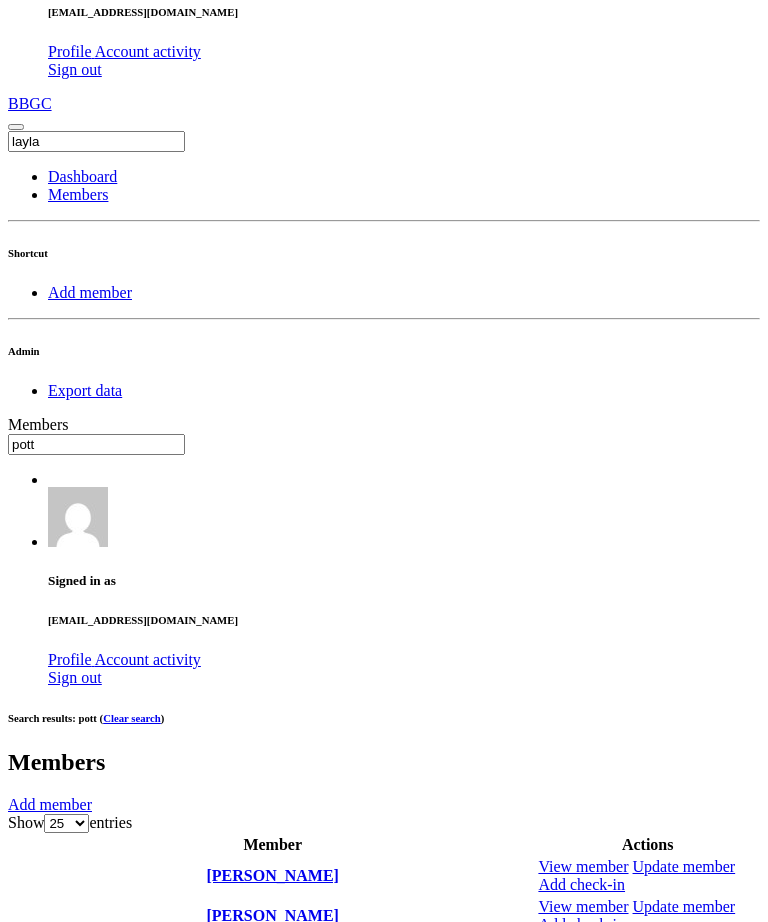 type on "pott" 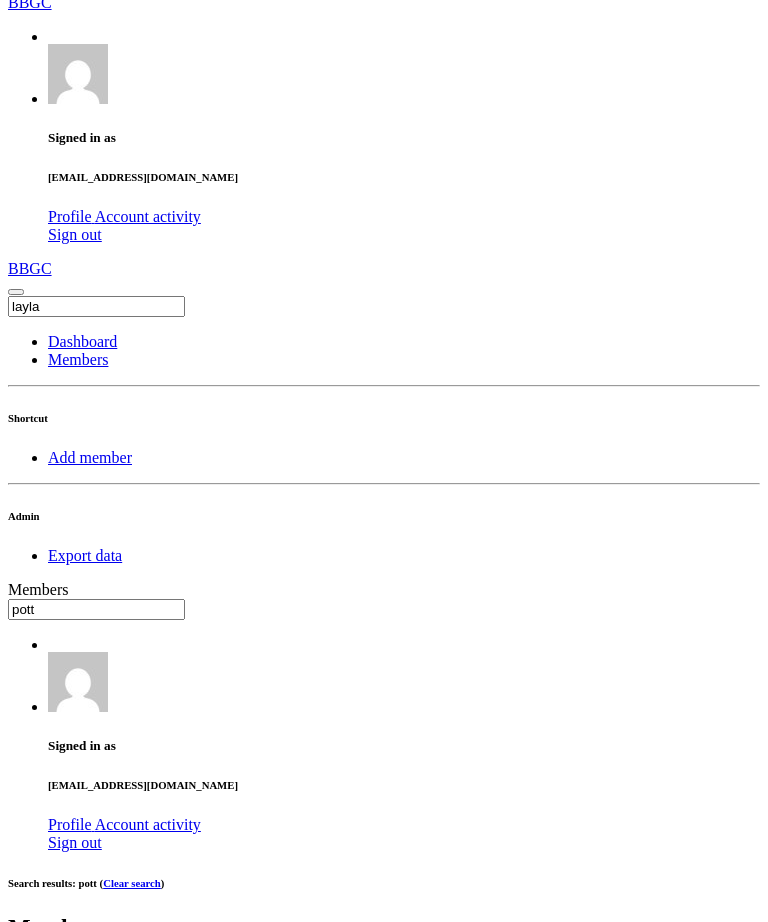 click at bounding box center (538, 1143) 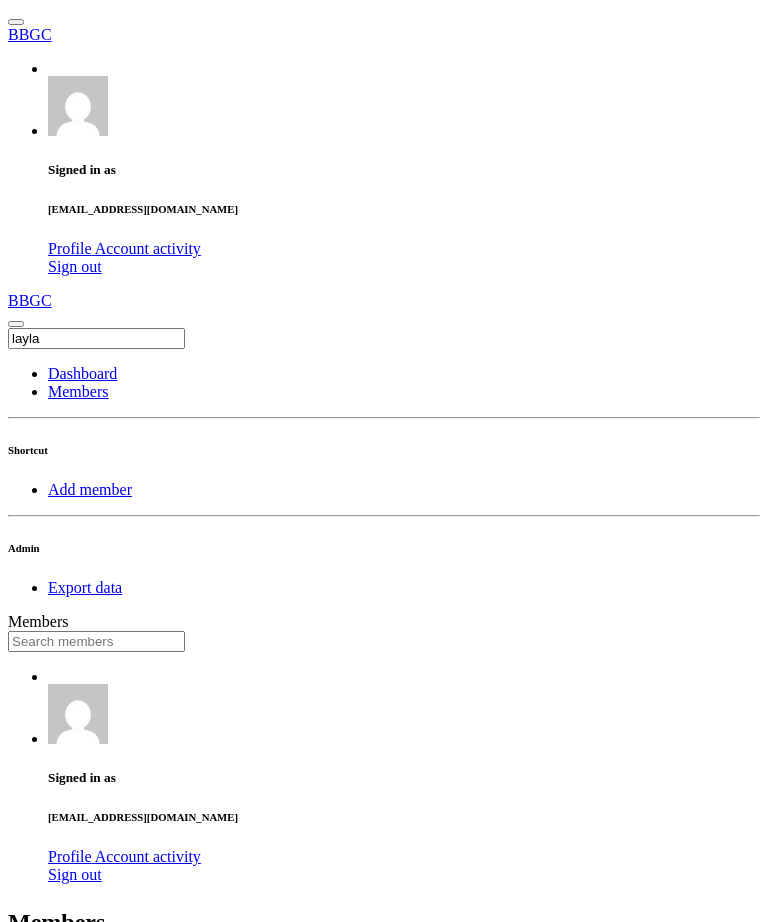 scroll, scrollTop: 0, scrollLeft: 0, axis: both 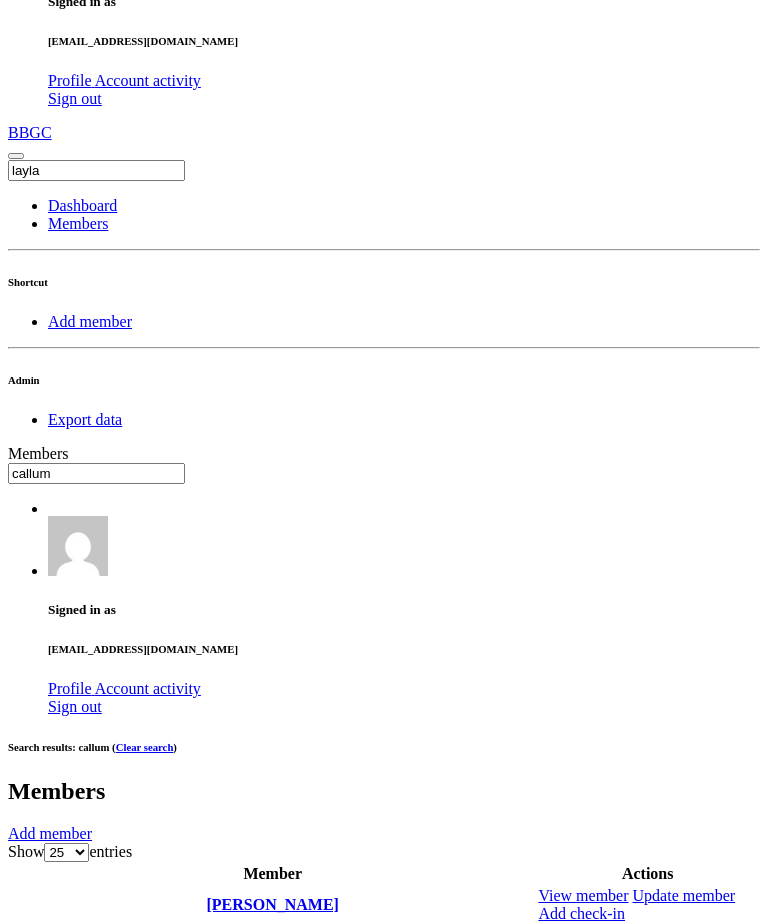 type on "callum" 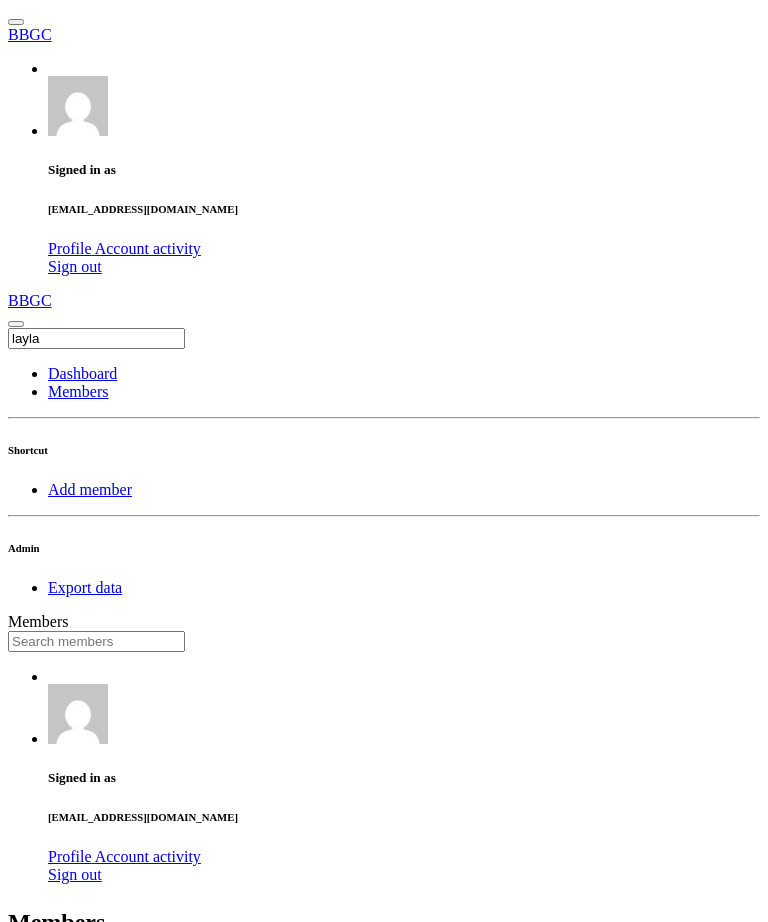 scroll, scrollTop: 0, scrollLeft: 0, axis: both 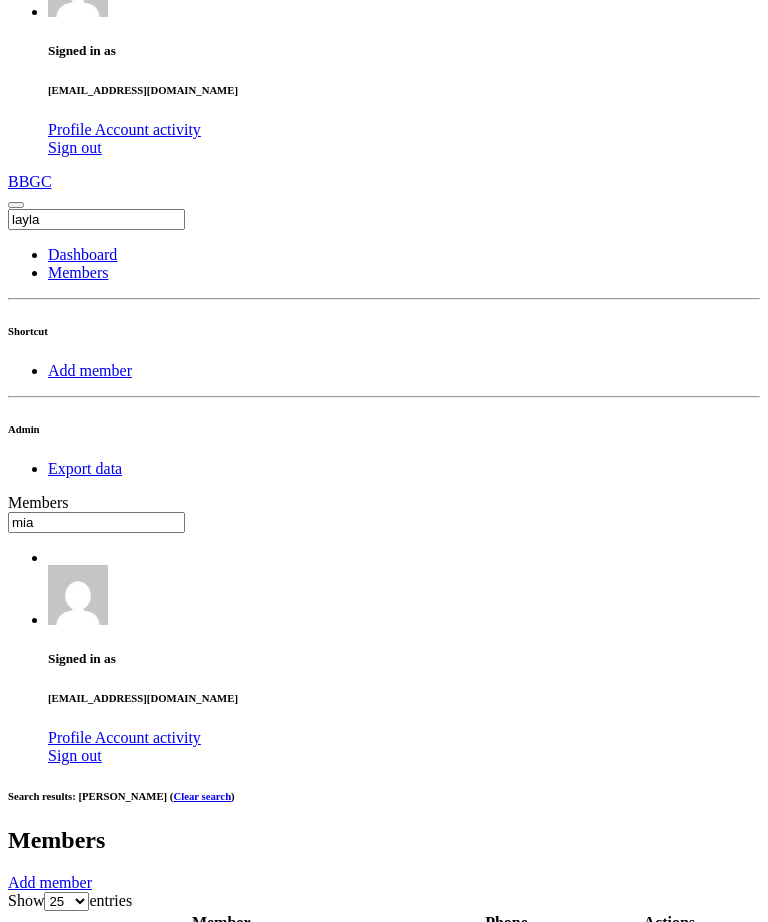 type on "mia" 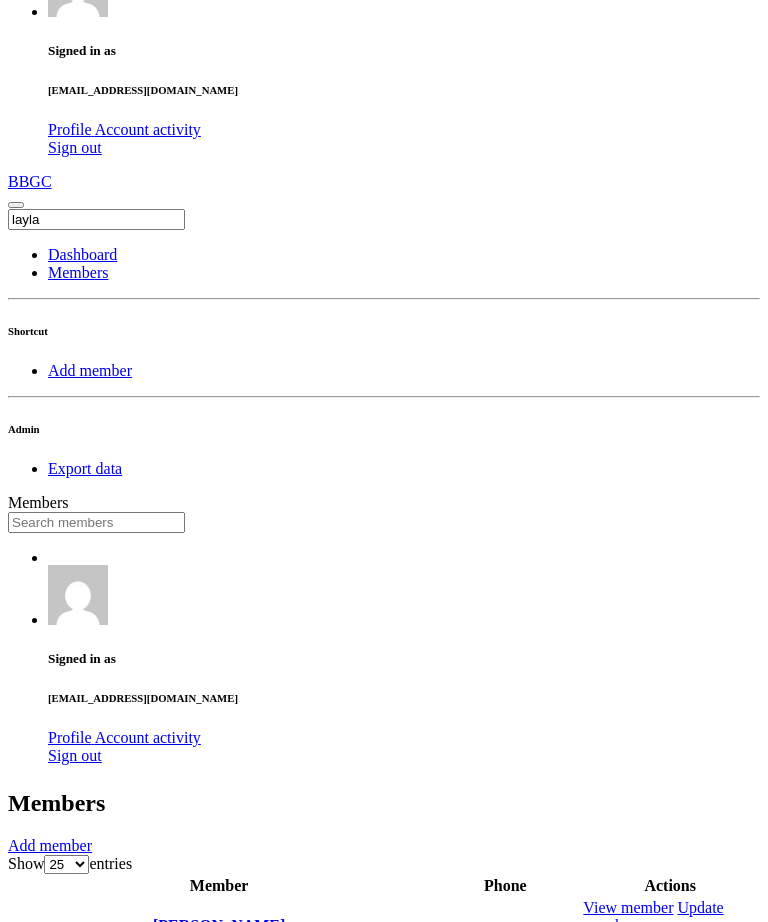 scroll, scrollTop: 0, scrollLeft: 0, axis: both 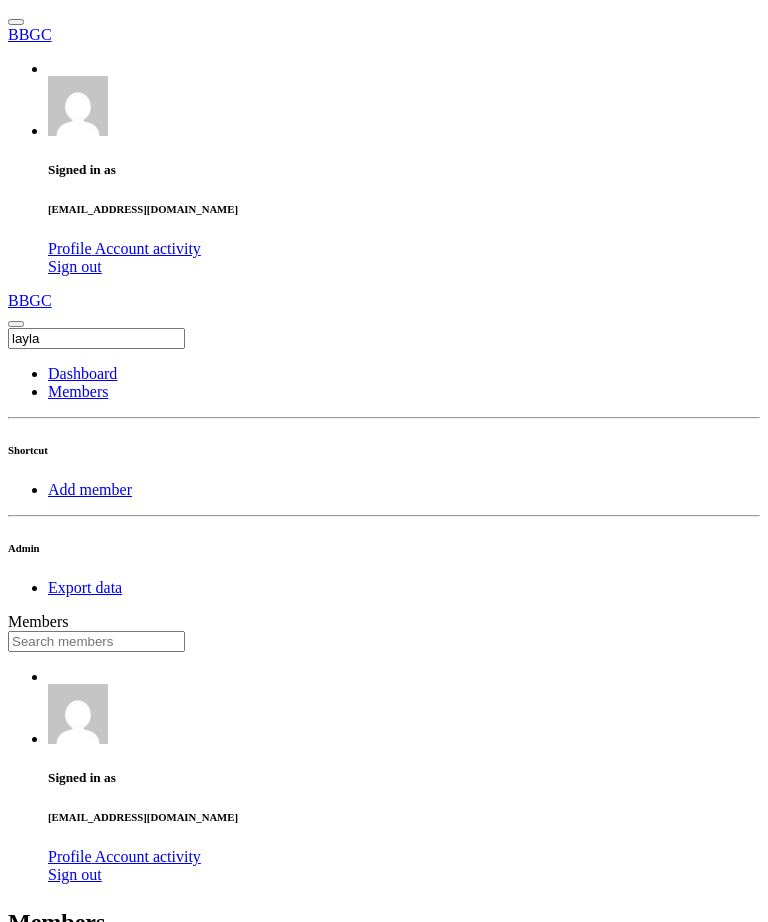 click at bounding box center (96, 641) 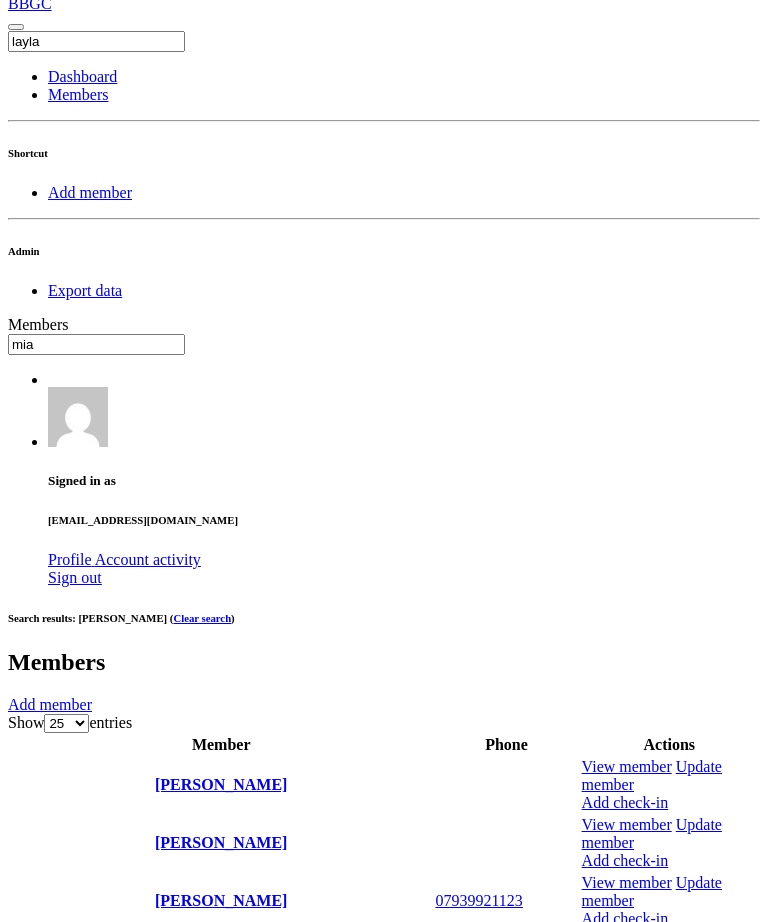 scroll, scrollTop: 326, scrollLeft: 0, axis: vertical 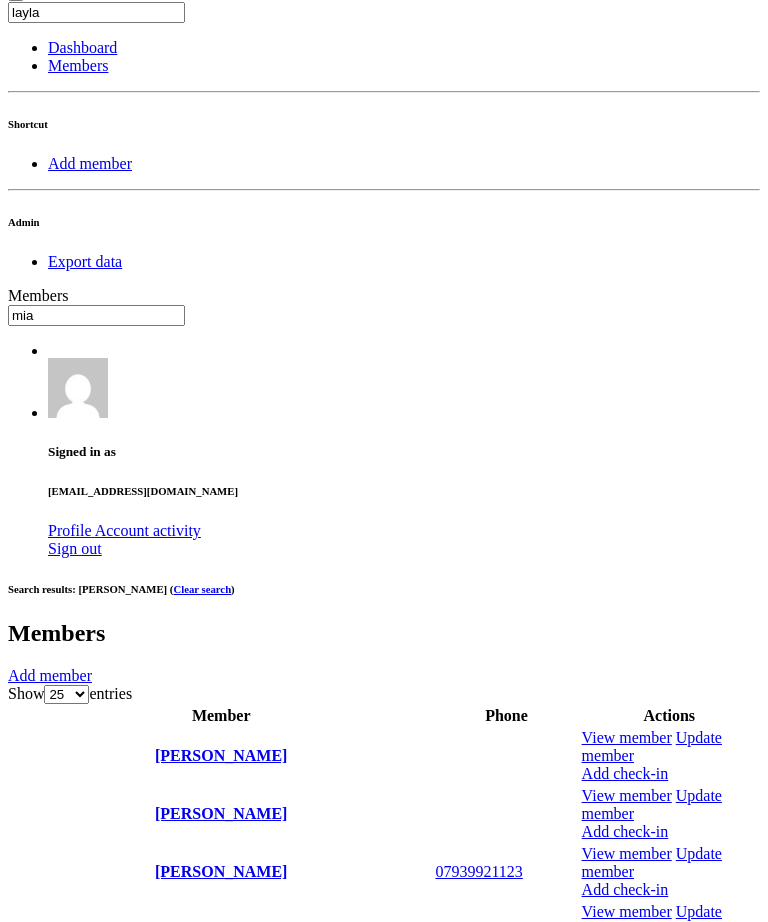 type on "mia" 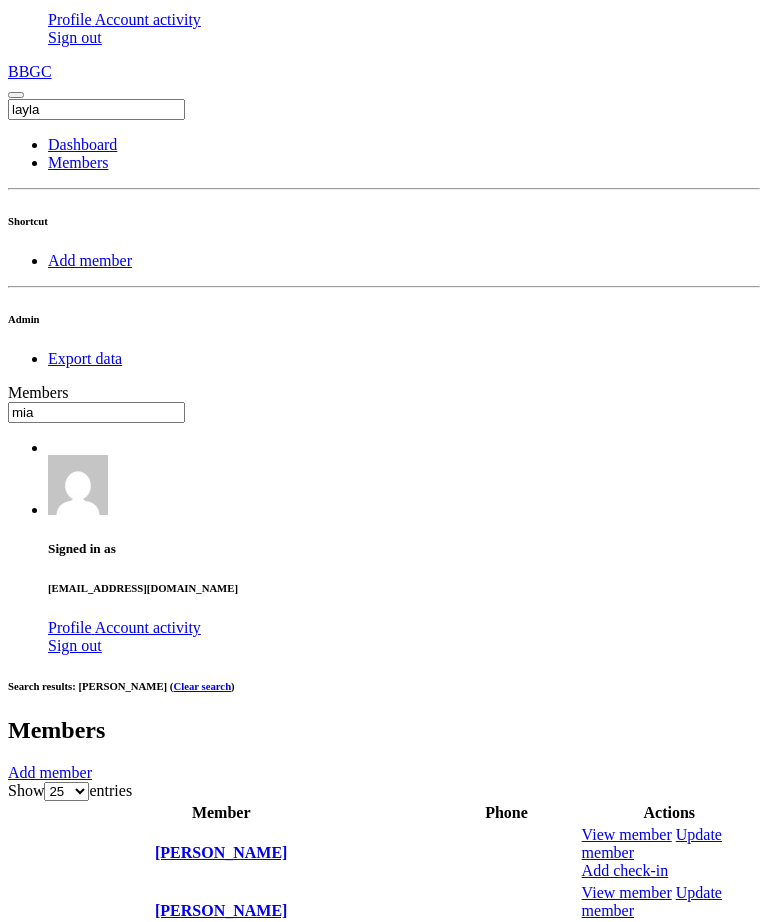 click on "OK" at bounding box center [25, 1676] 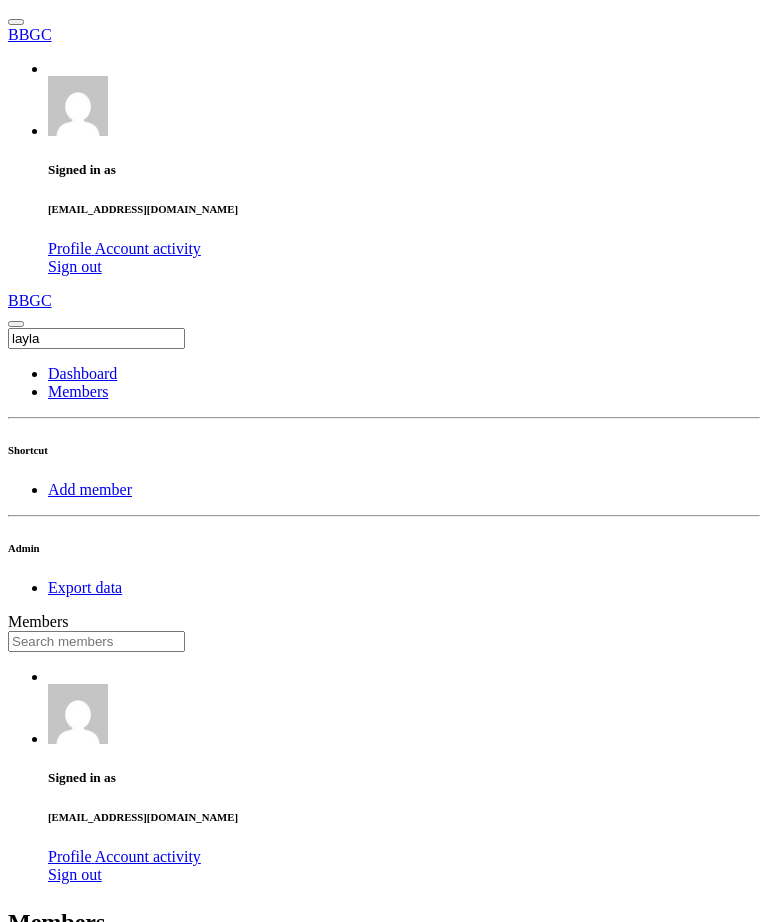 scroll, scrollTop: 0, scrollLeft: 0, axis: both 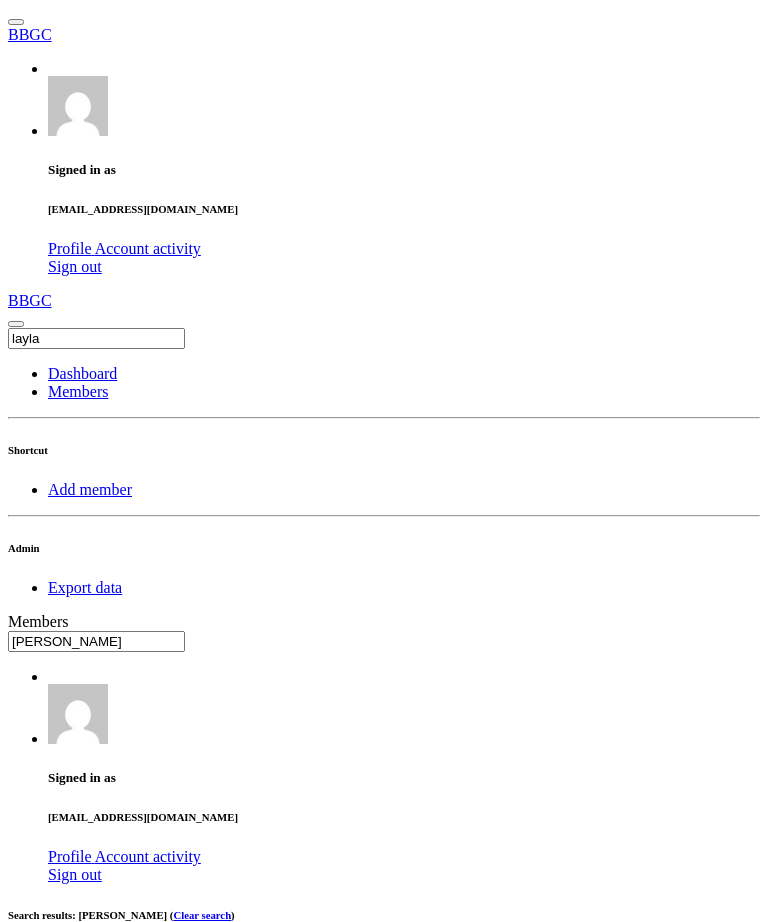 type on "jarvis" 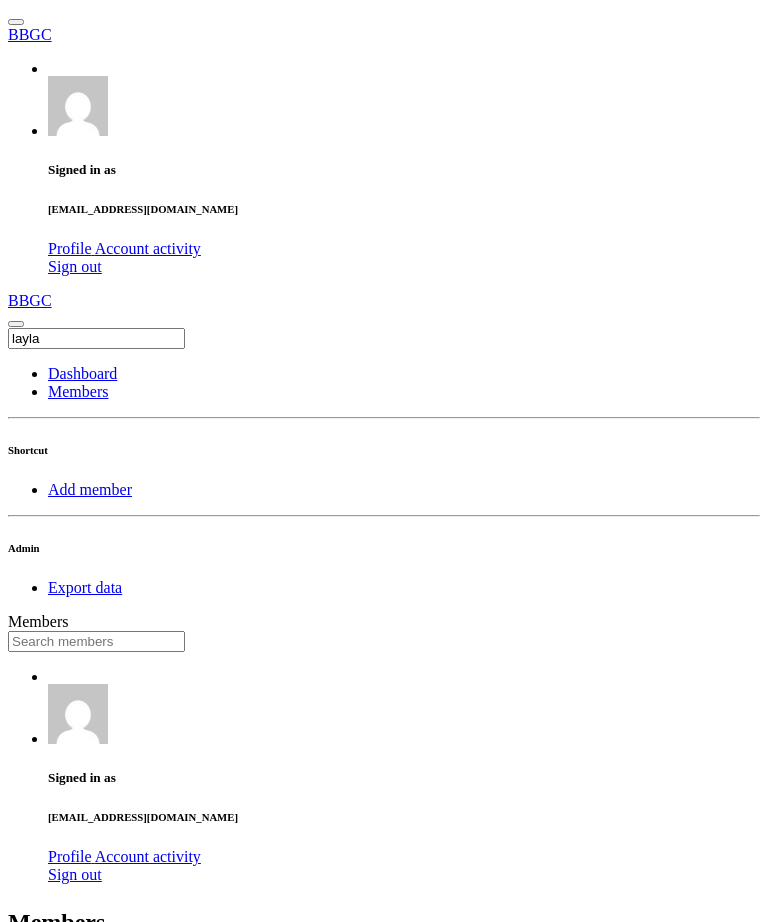 click at bounding box center [96, 641] 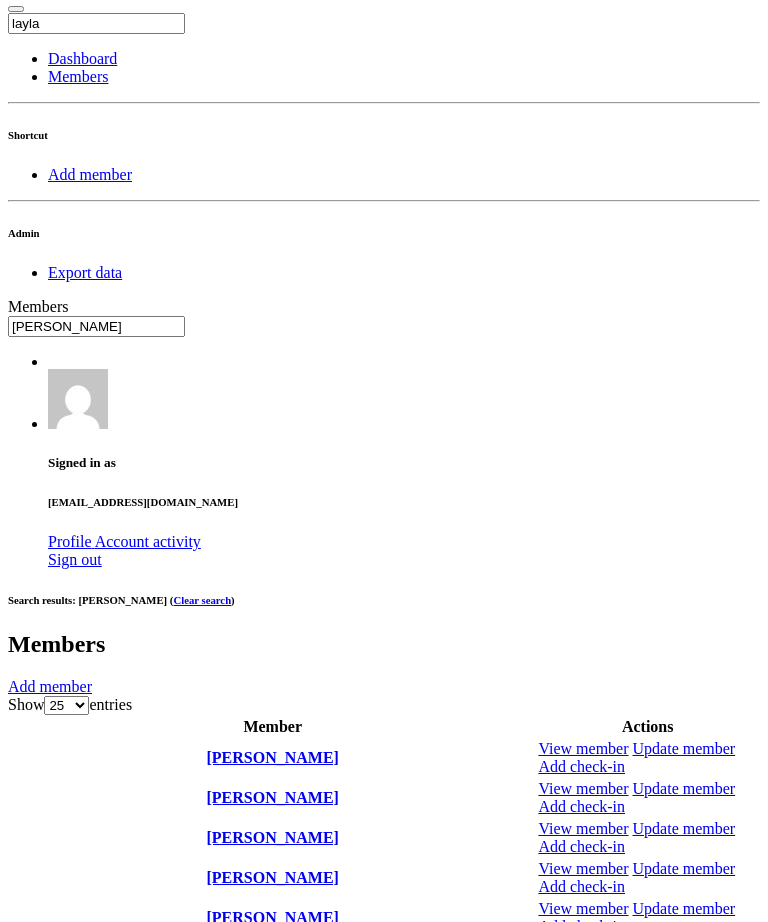 scroll, scrollTop: 316, scrollLeft: 0, axis: vertical 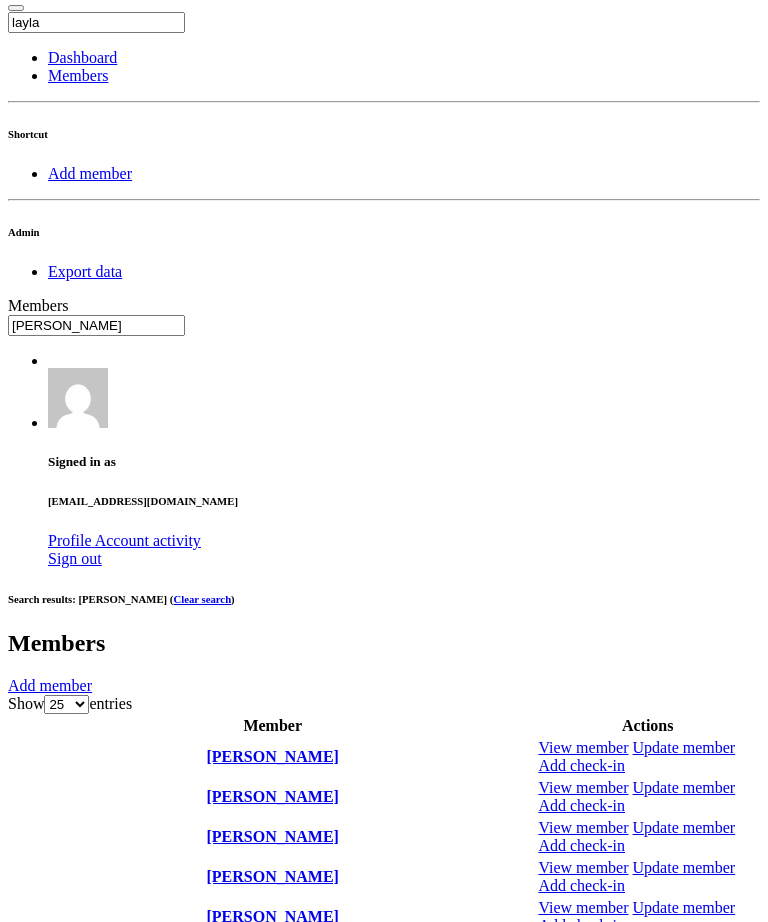 type on "harry" 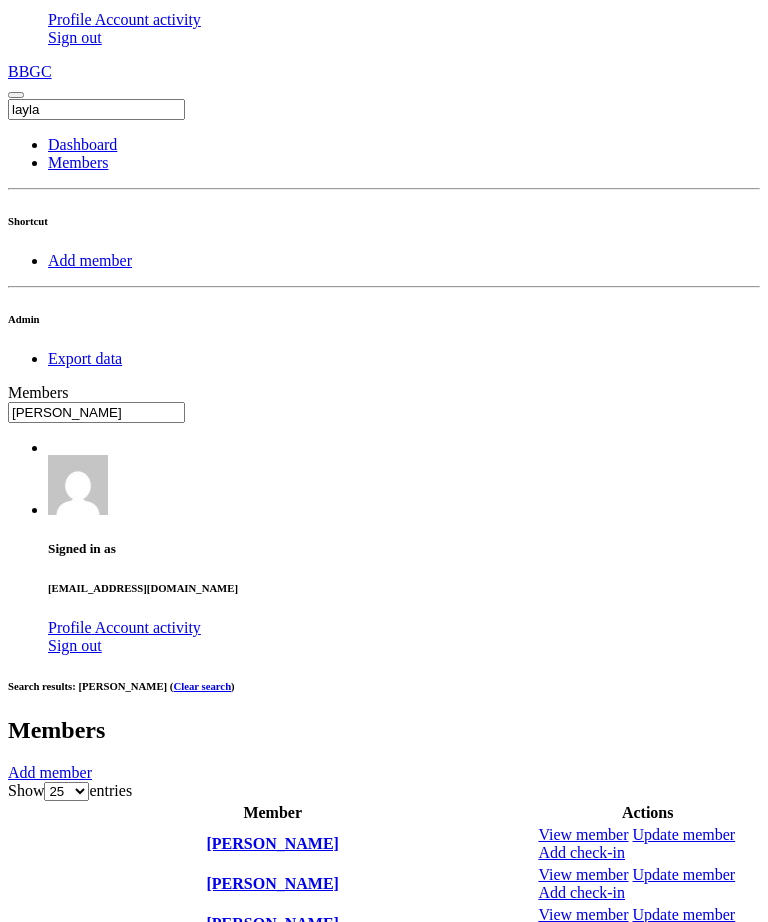 click on "OK" at bounding box center (25, 1532) 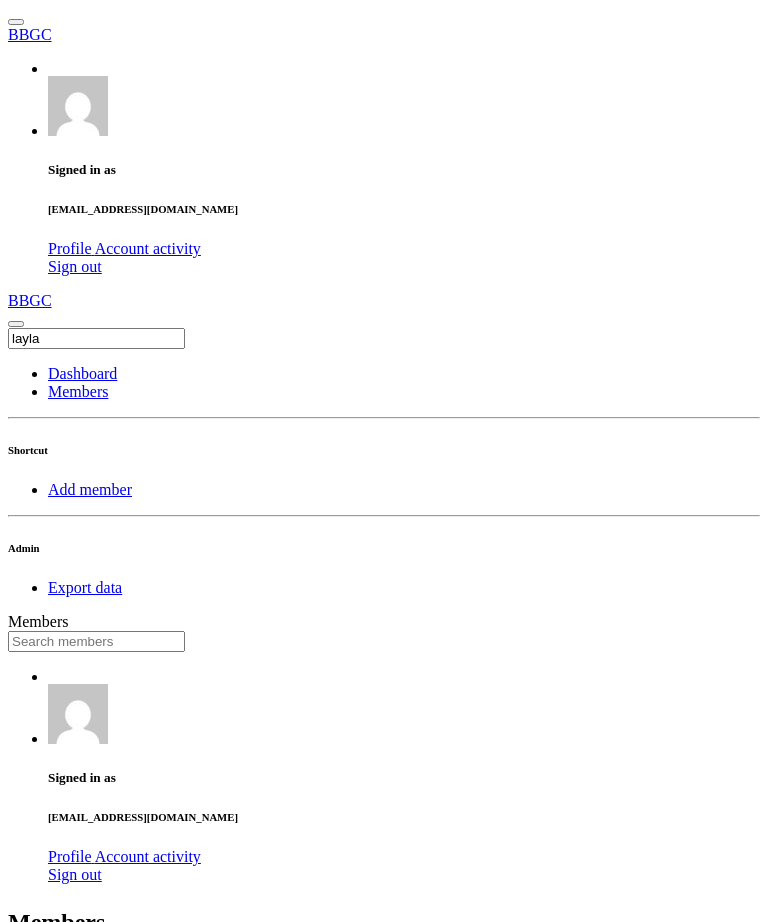 scroll, scrollTop: 0, scrollLeft: 0, axis: both 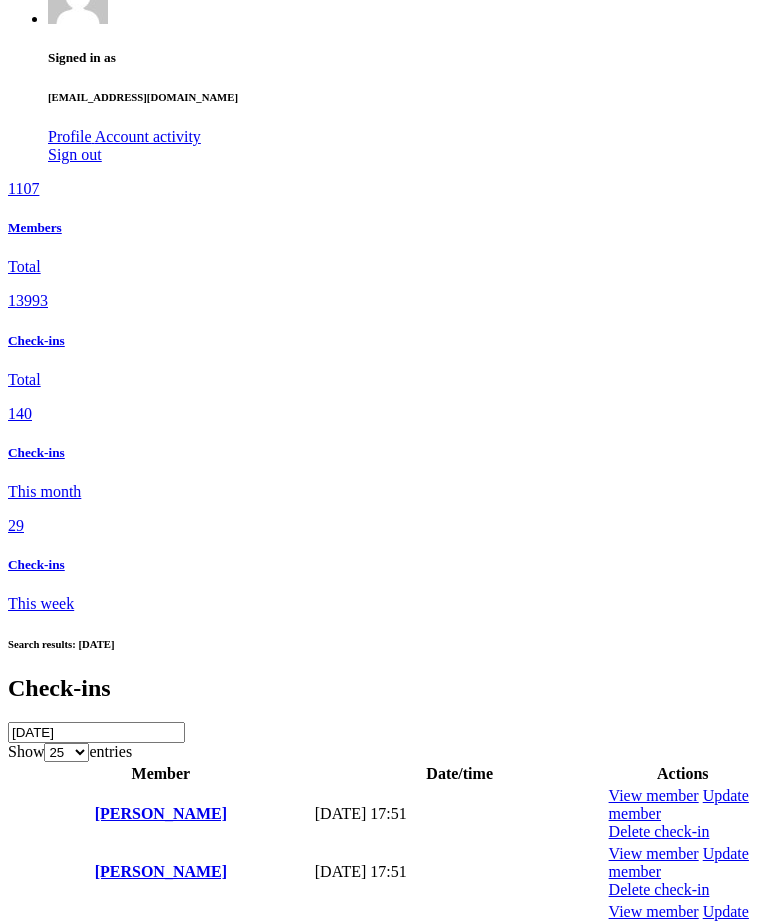 click at bounding box center [609, 961] 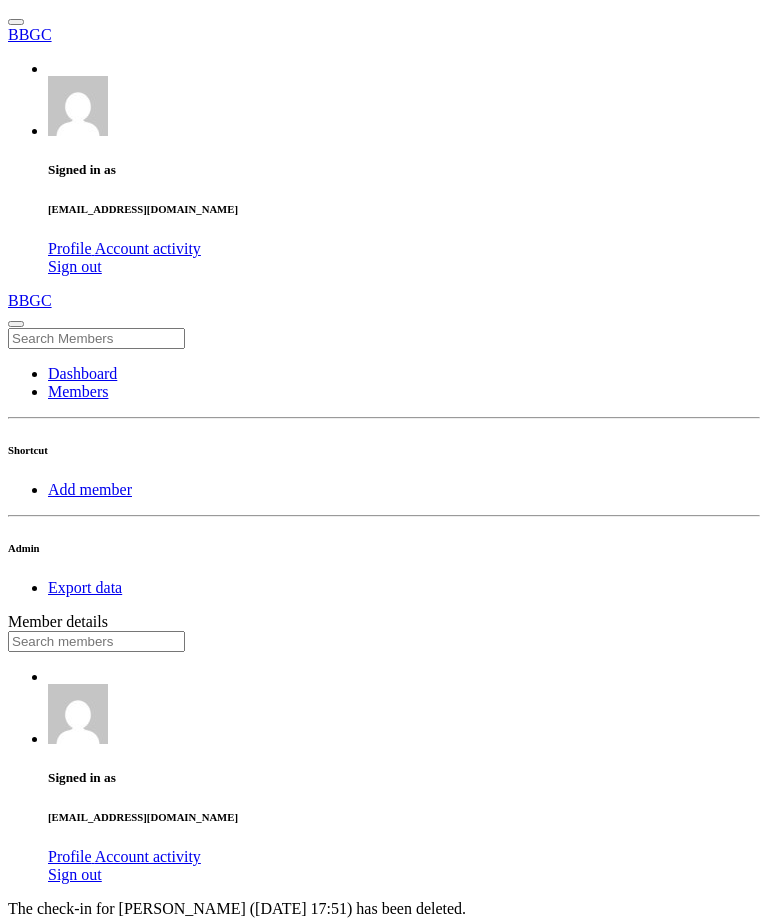 scroll, scrollTop: 0, scrollLeft: 0, axis: both 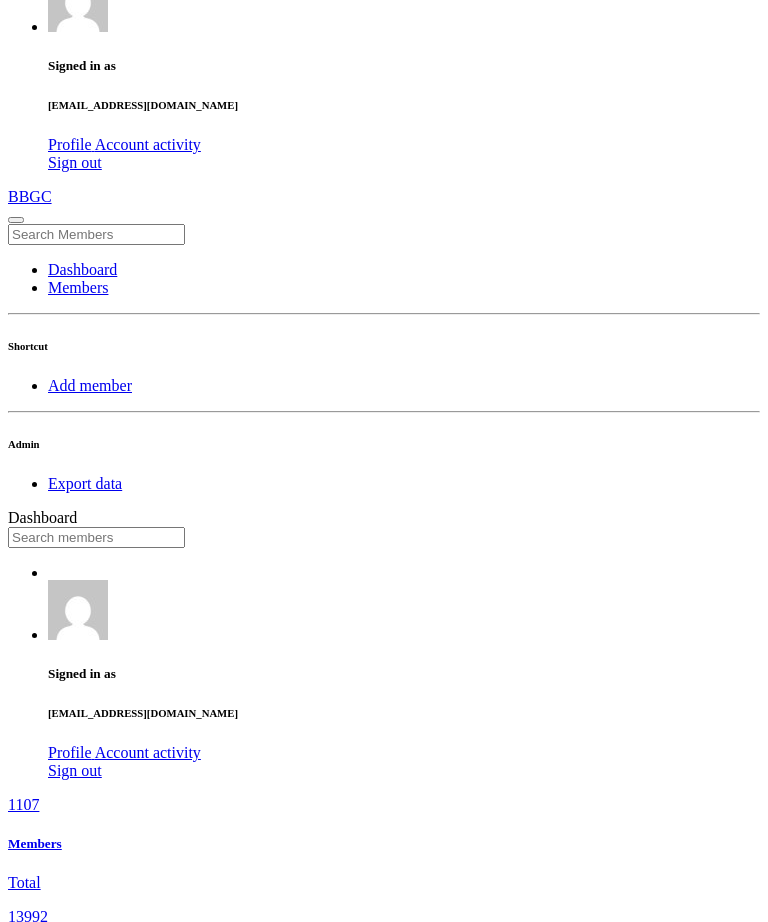 click on "Members" at bounding box center [78, 287] 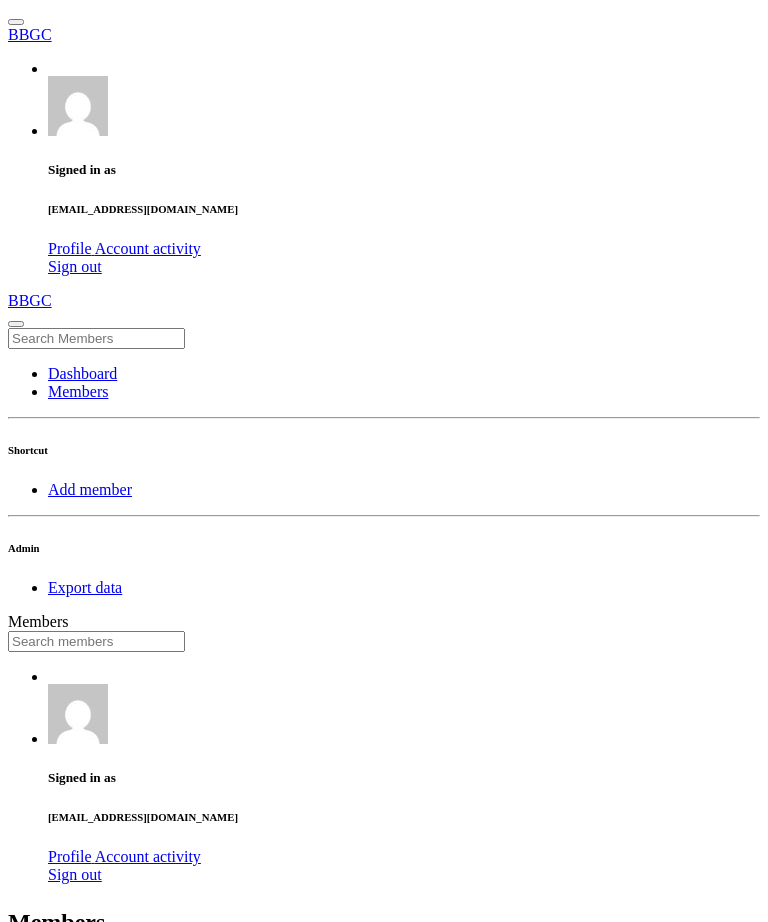 scroll, scrollTop: 0, scrollLeft: 0, axis: both 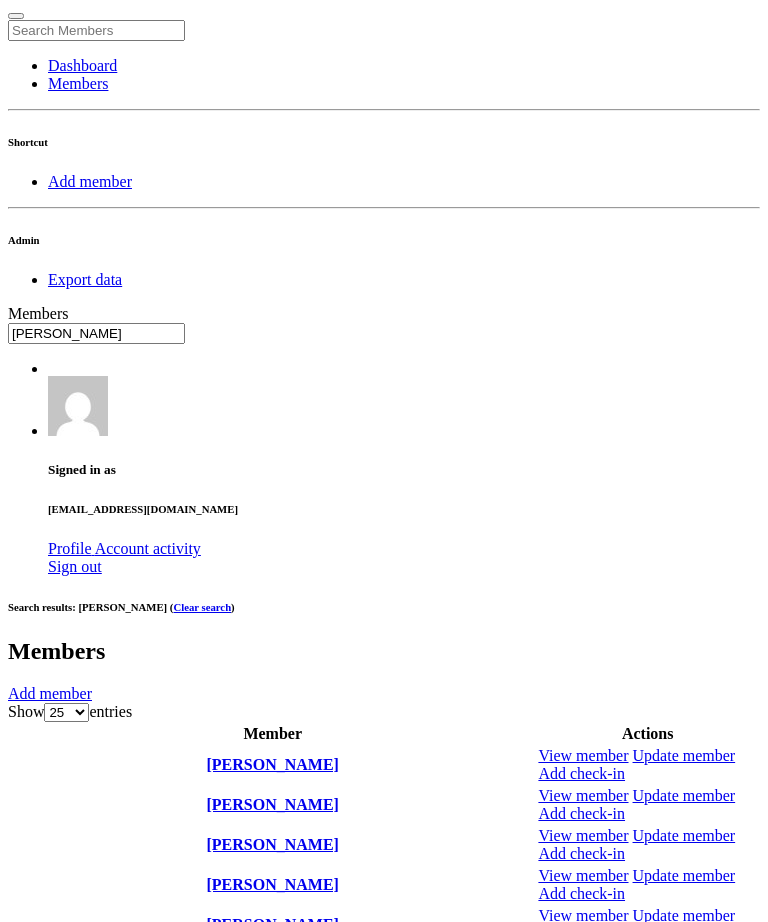 type on "jake" 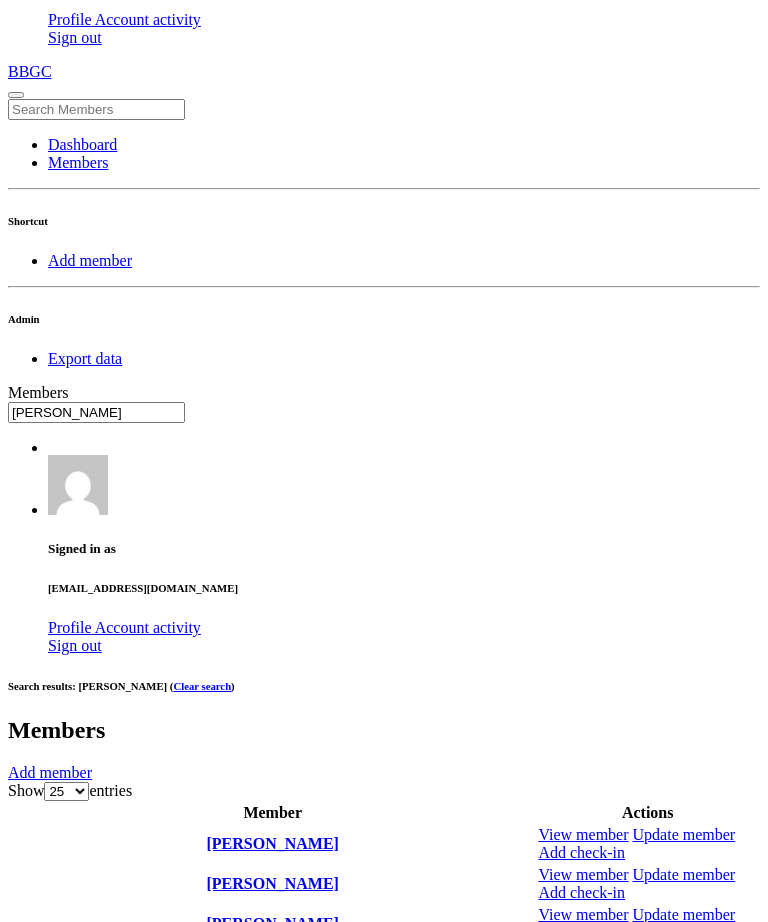 click on "OK" at bounding box center (25, 1532) 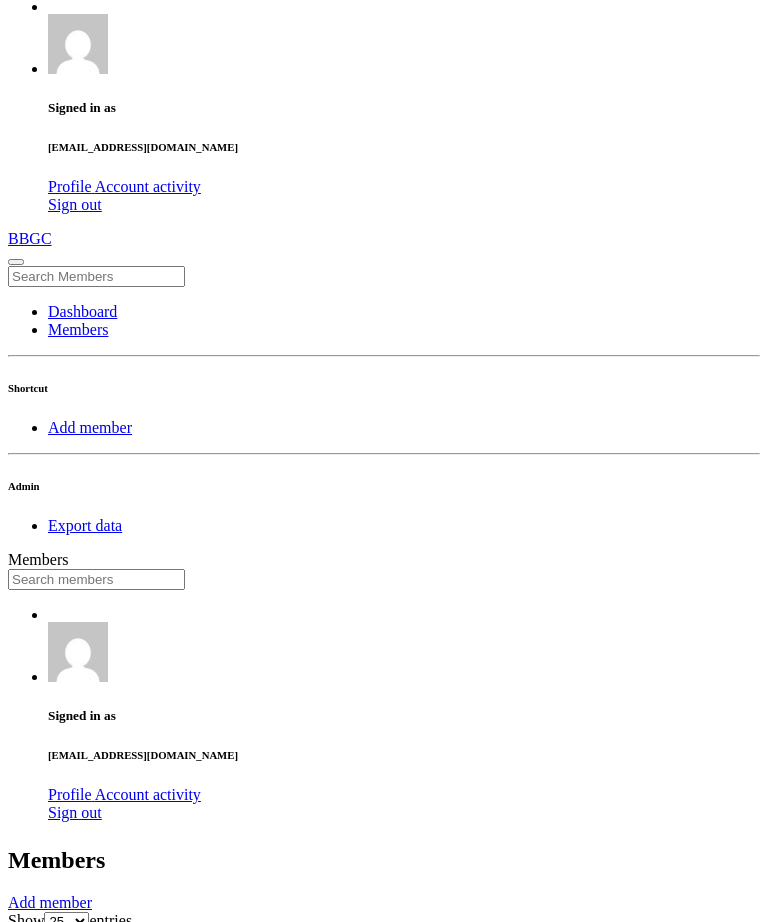 scroll, scrollTop: 119, scrollLeft: 0, axis: vertical 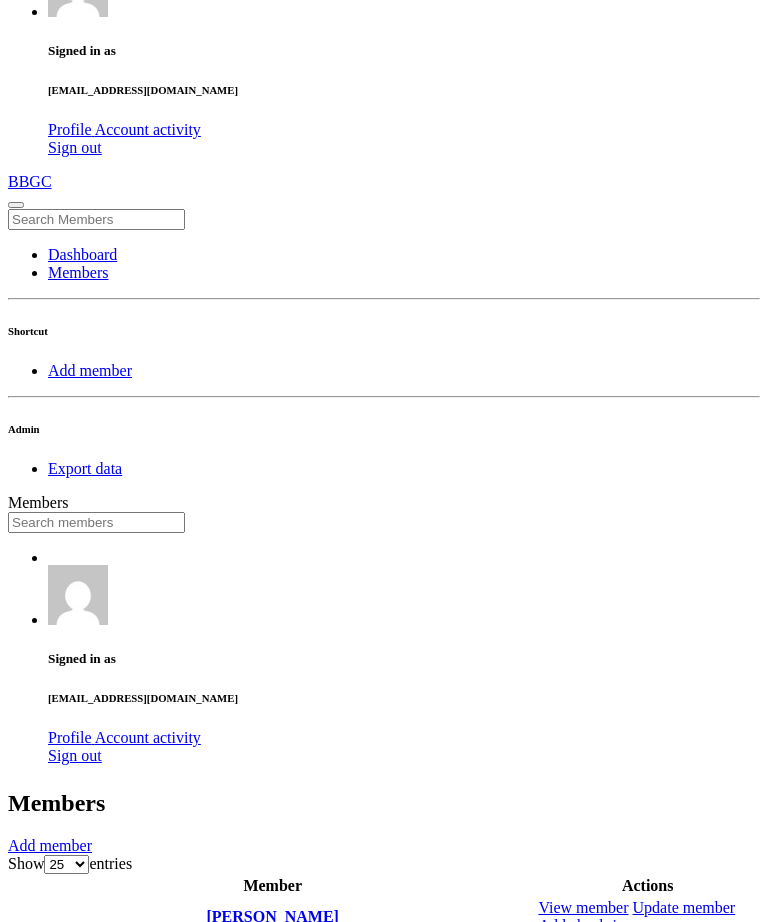 click on "Dashboard" at bounding box center [82, 254] 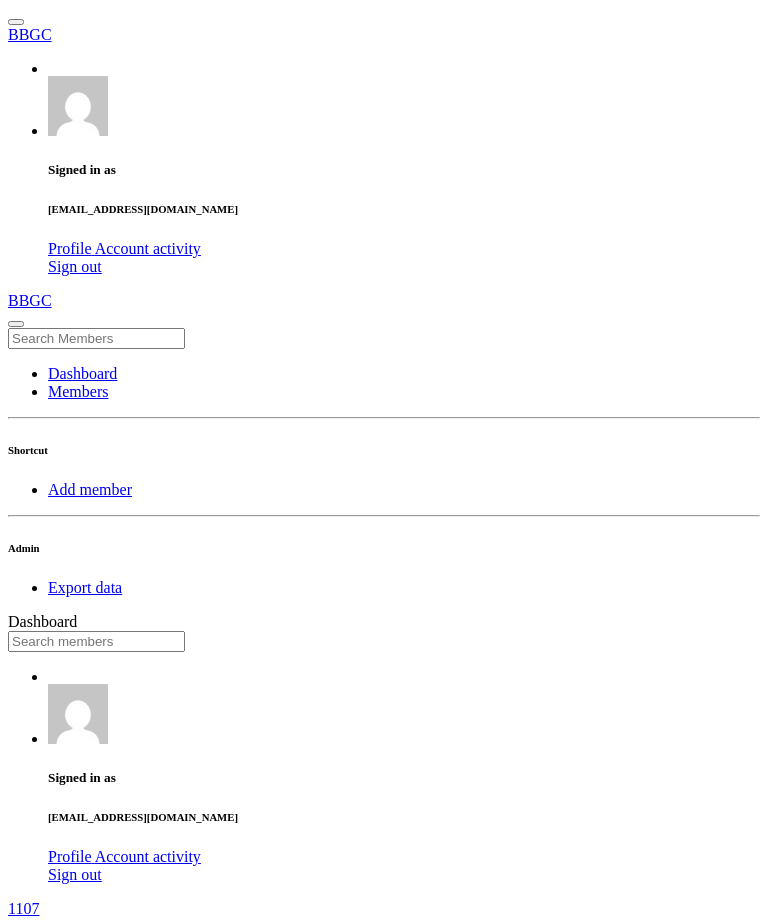 scroll, scrollTop: 0, scrollLeft: 0, axis: both 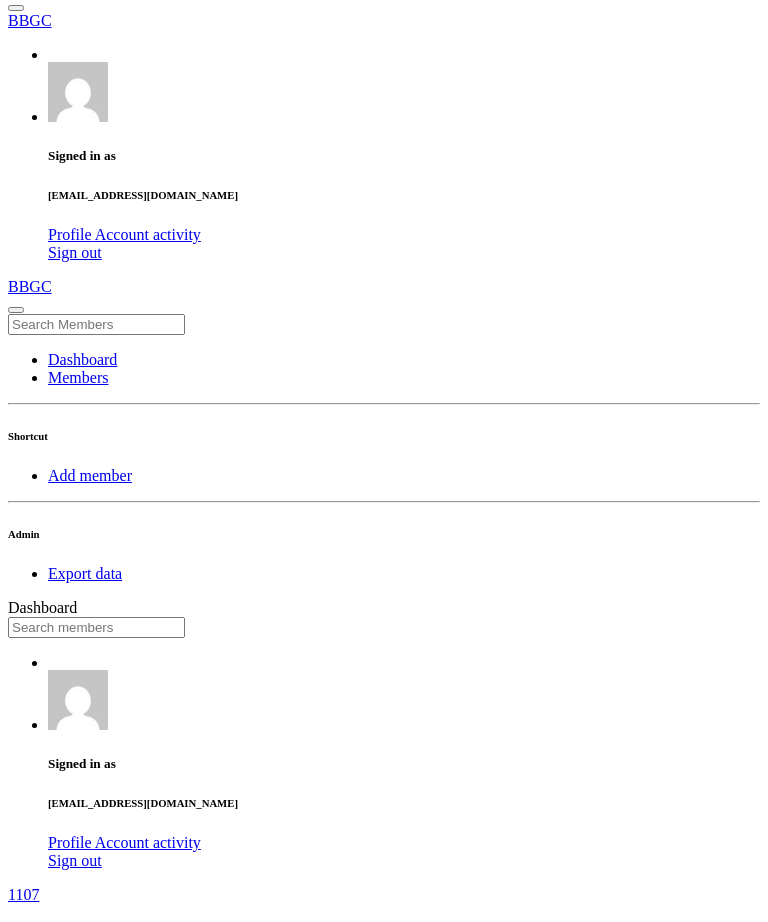 click on "Members" at bounding box center (78, 377) 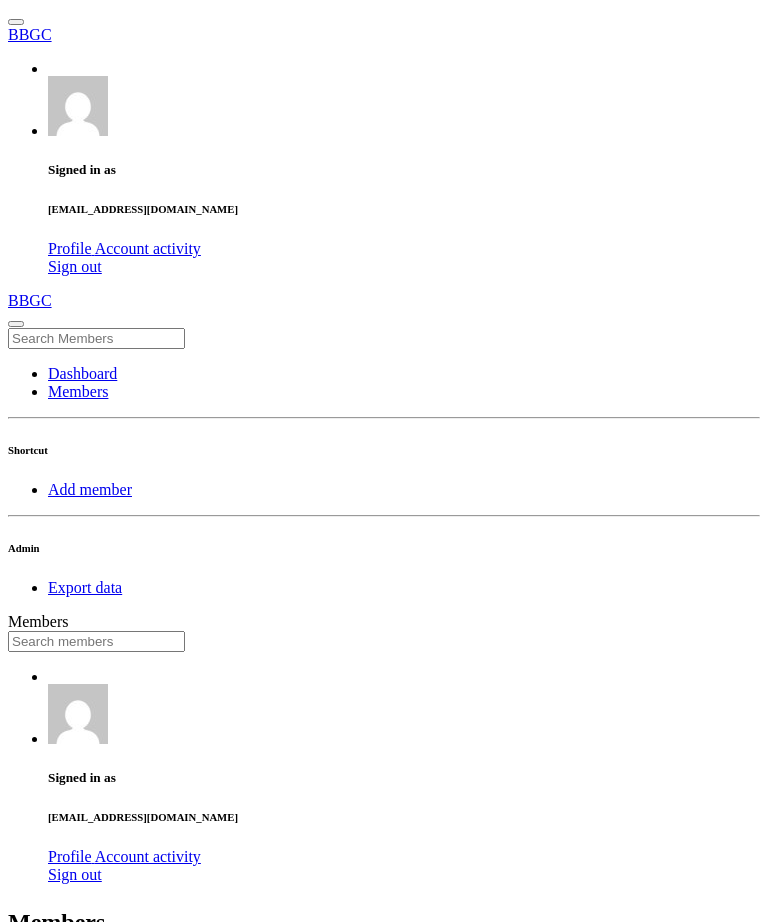 scroll, scrollTop: 0, scrollLeft: 0, axis: both 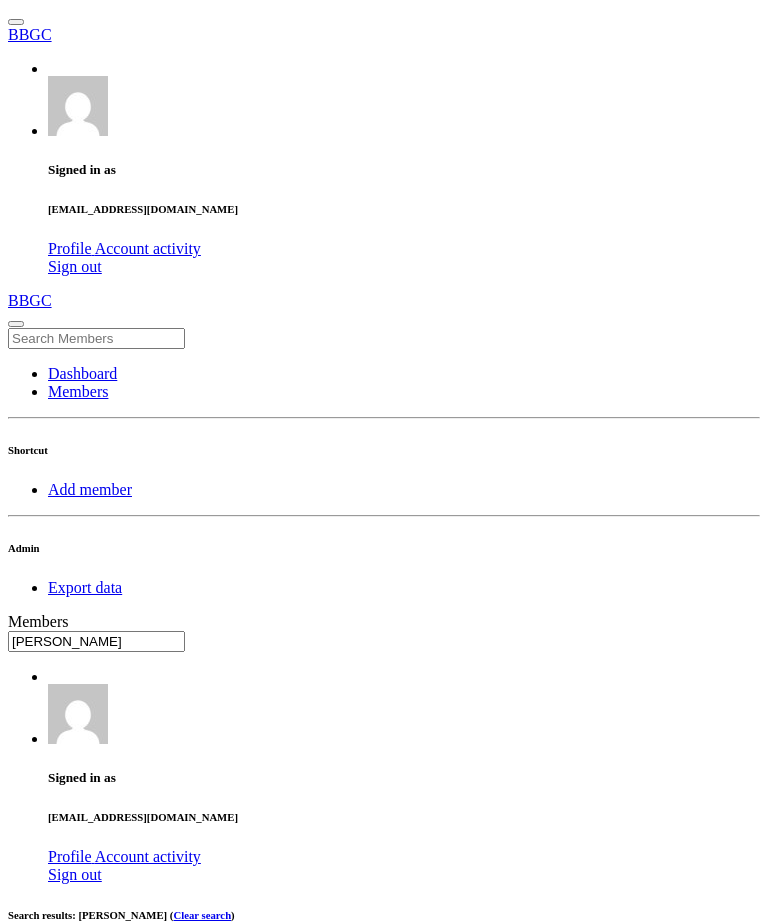 type on "[PERSON_NAME]" 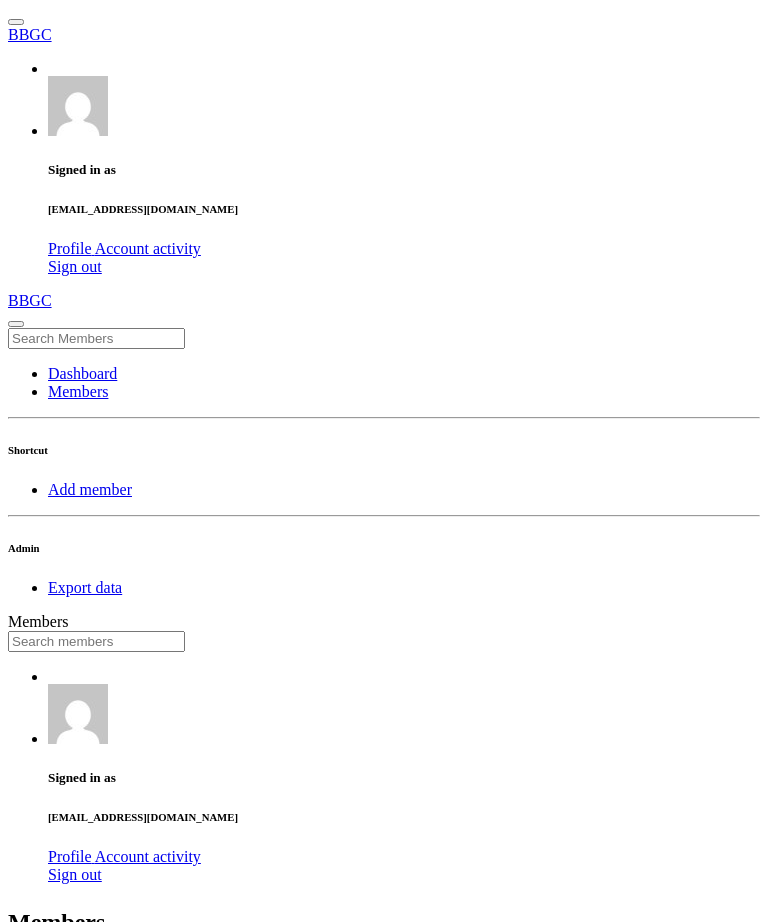 click at bounding box center (96, 641) 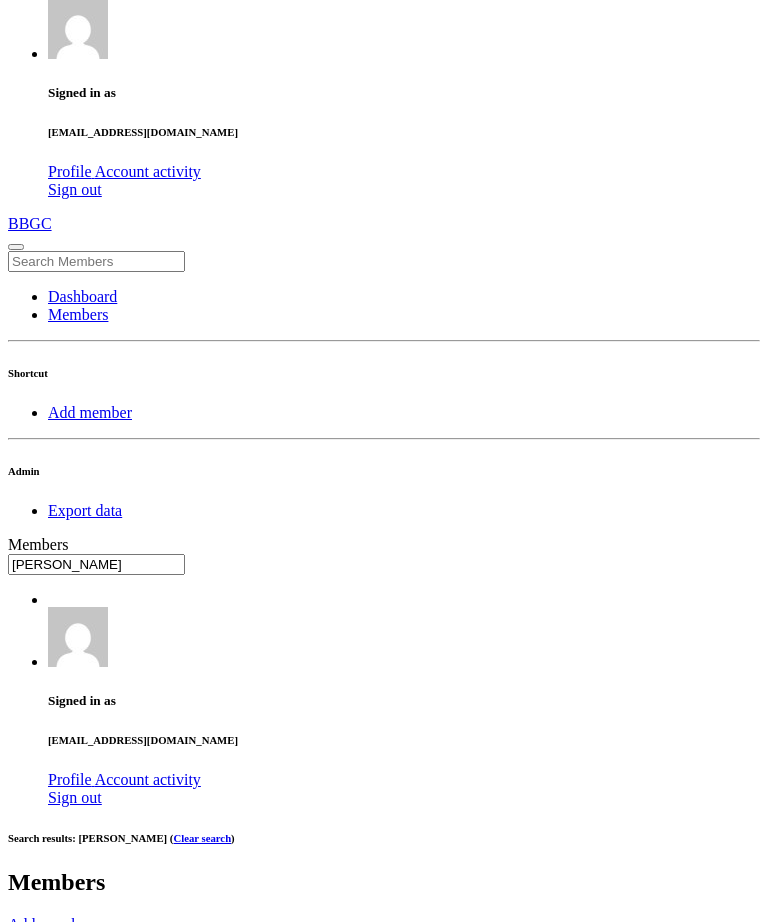 scroll, scrollTop: 107, scrollLeft: 0, axis: vertical 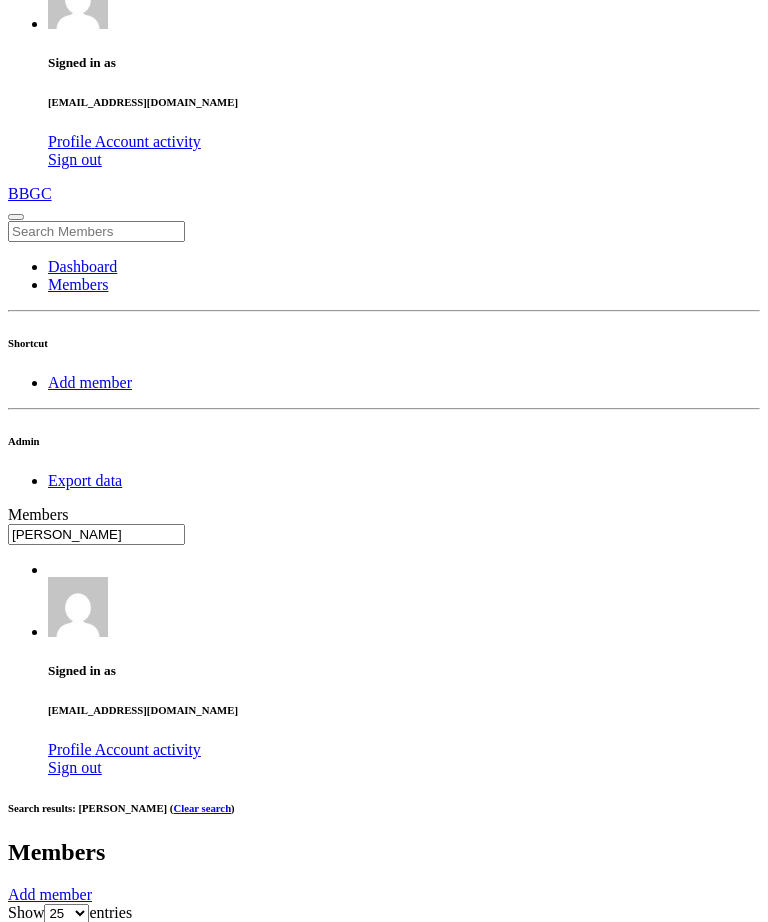 type on "[PERSON_NAME]" 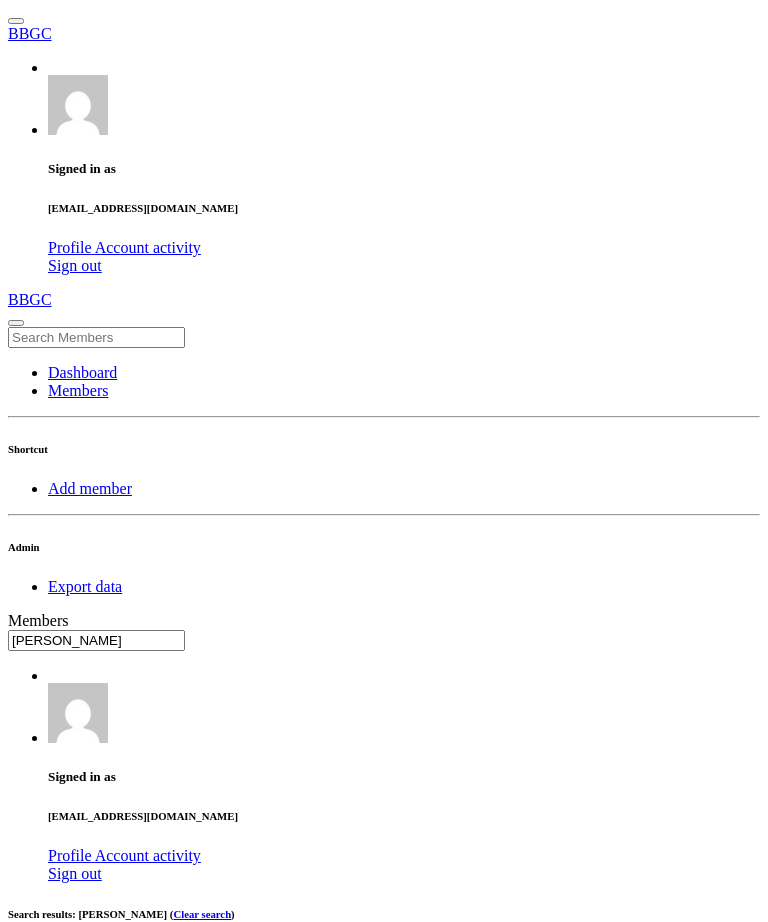 click on "OK" at bounding box center [25, 1560] 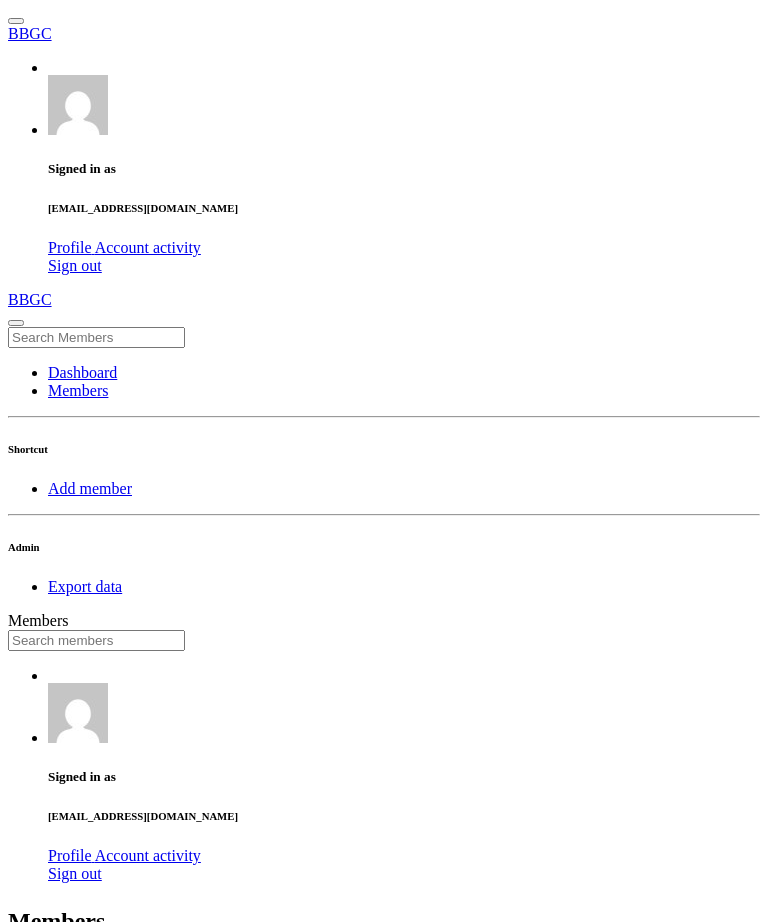 scroll, scrollTop: 0, scrollLeft: 0, axis: both 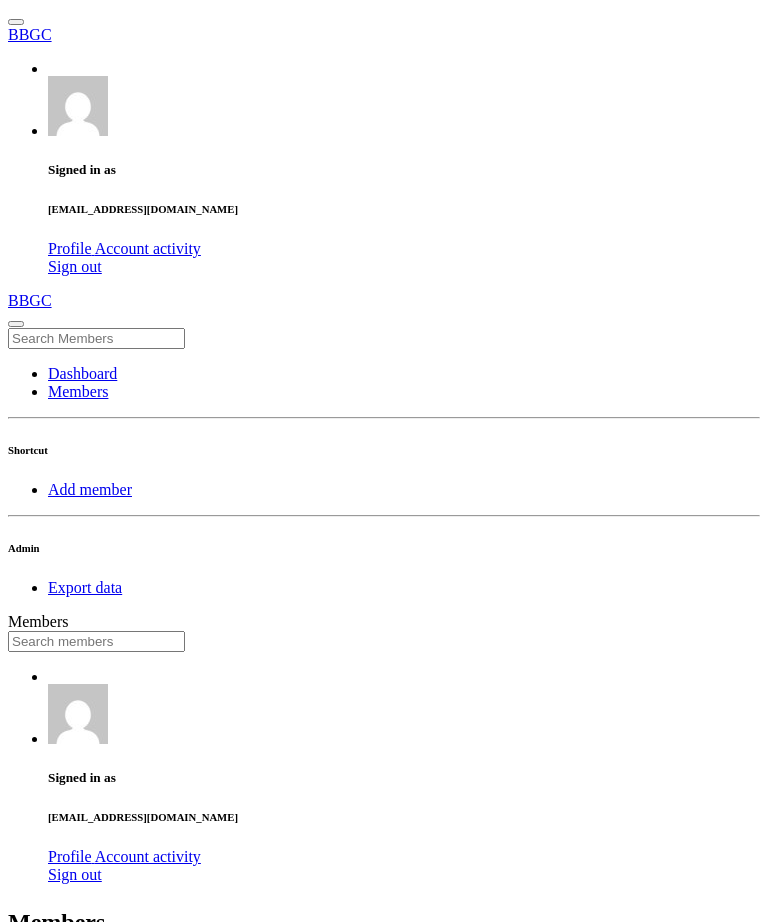 click at bounding box center (96, 641) 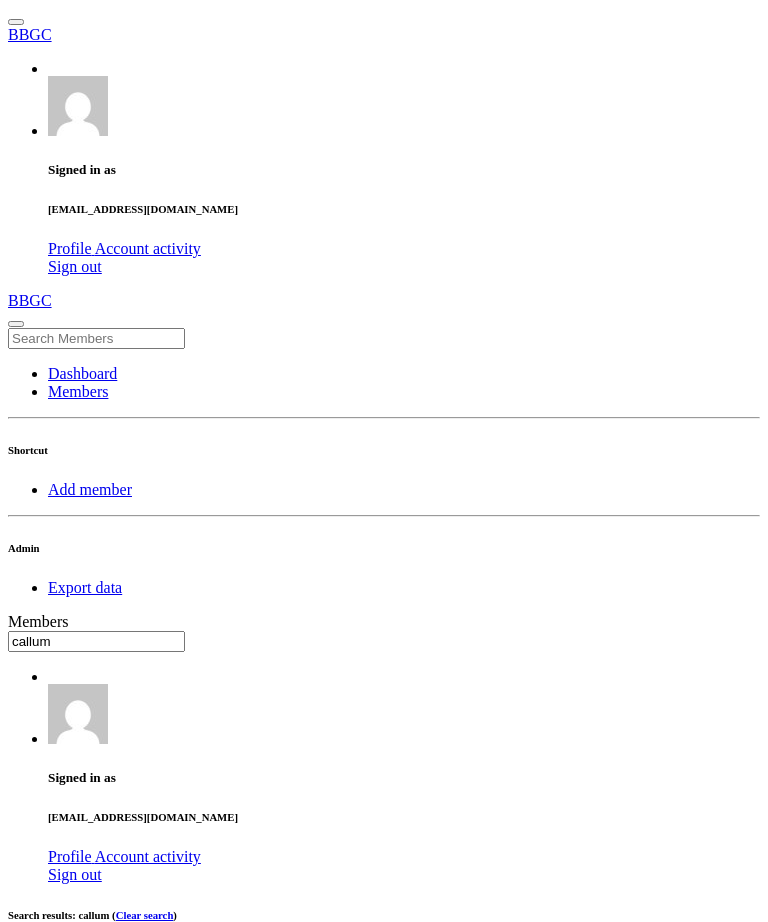 scroll, scrollTop: 66, scrollLeft: 0, axis: vertical 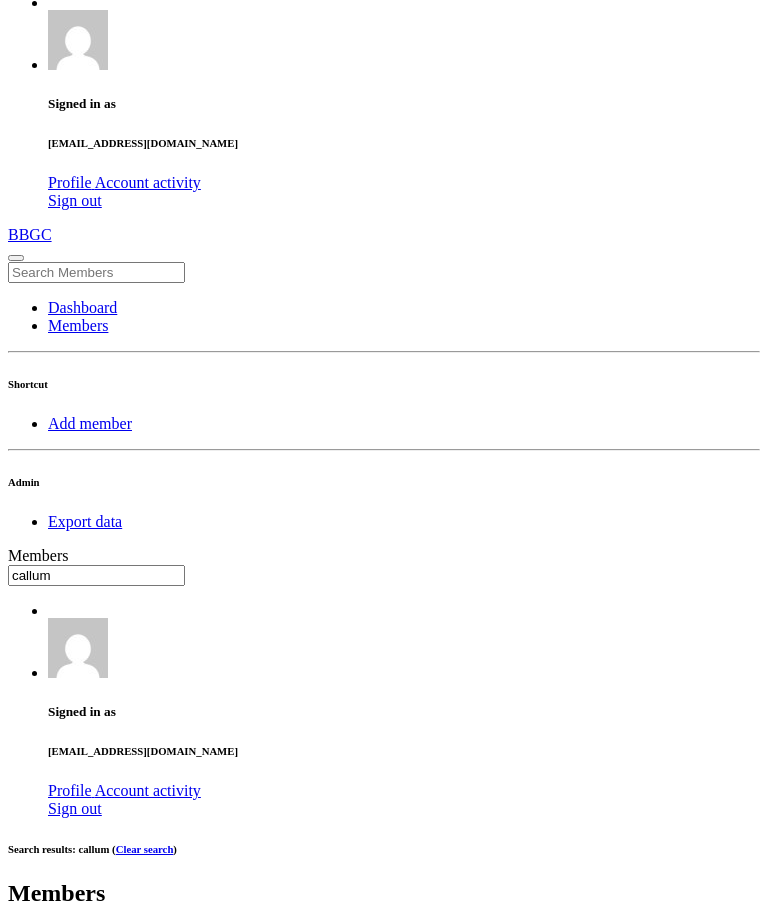 click at bounding box center (538, 1109) 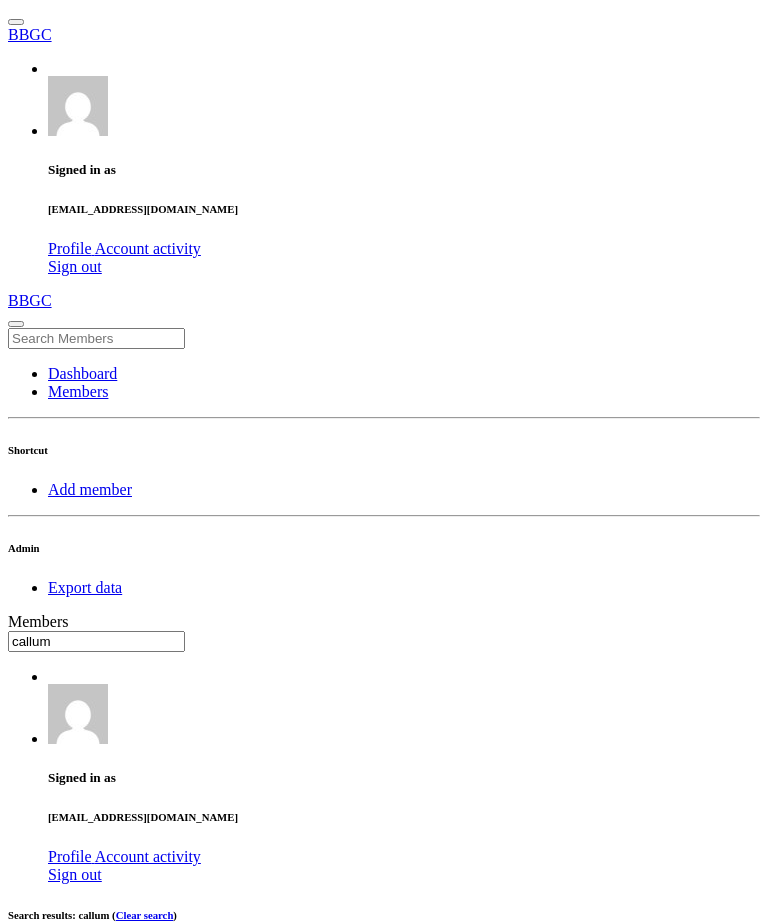scroll, scrollTop: 0, scrollLeft: 0, axis: both 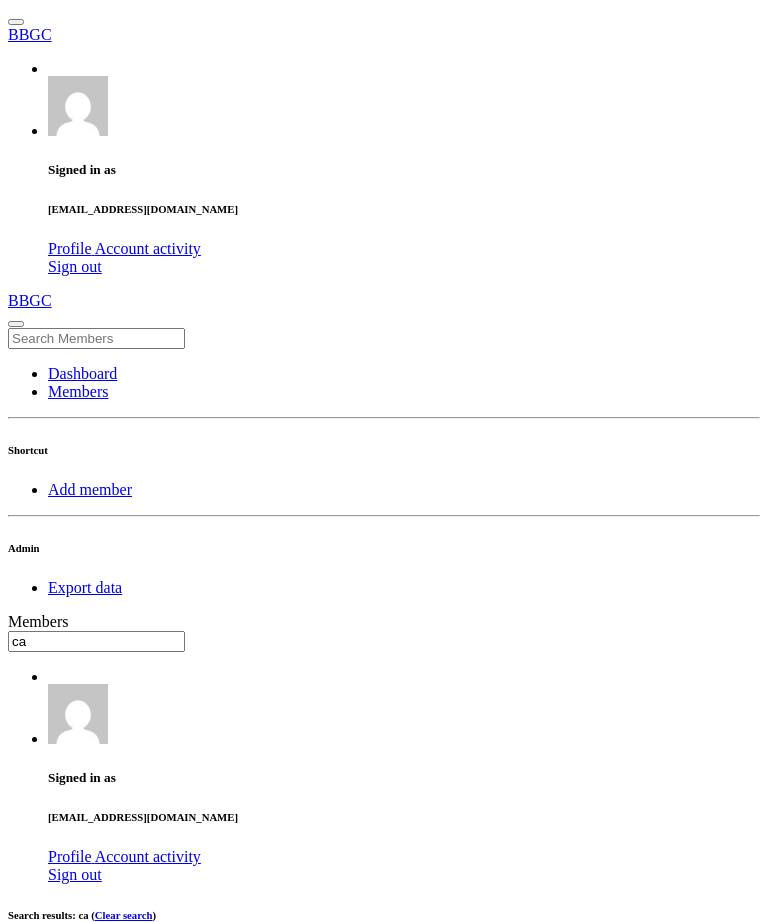 type on "c" 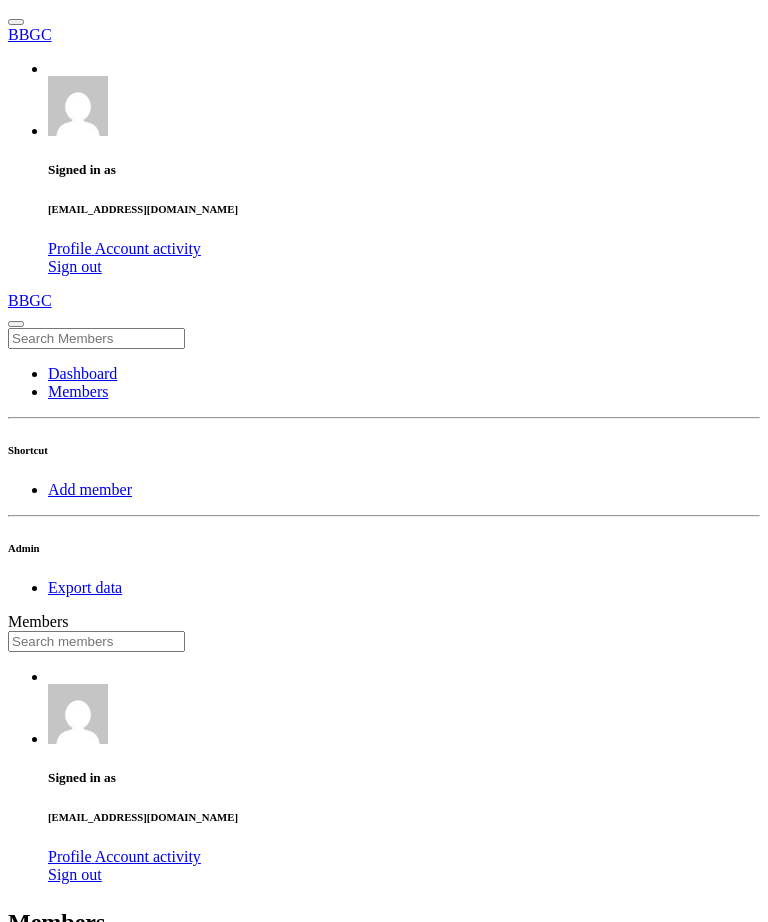 click at bounding box center (96, 641) 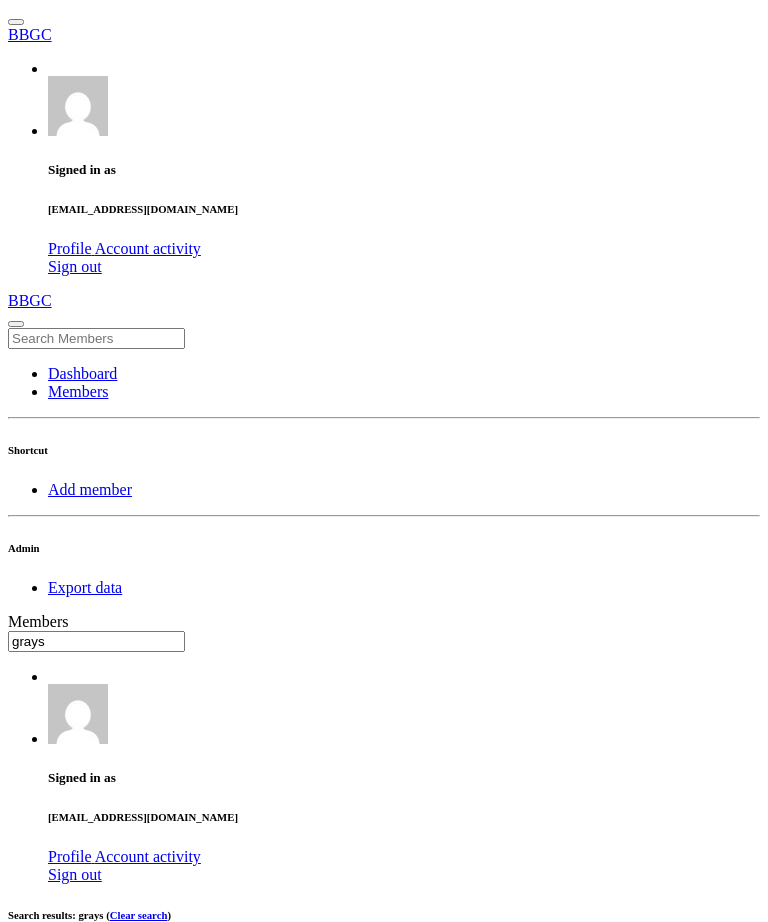 click at bounding box center (538, 1055) 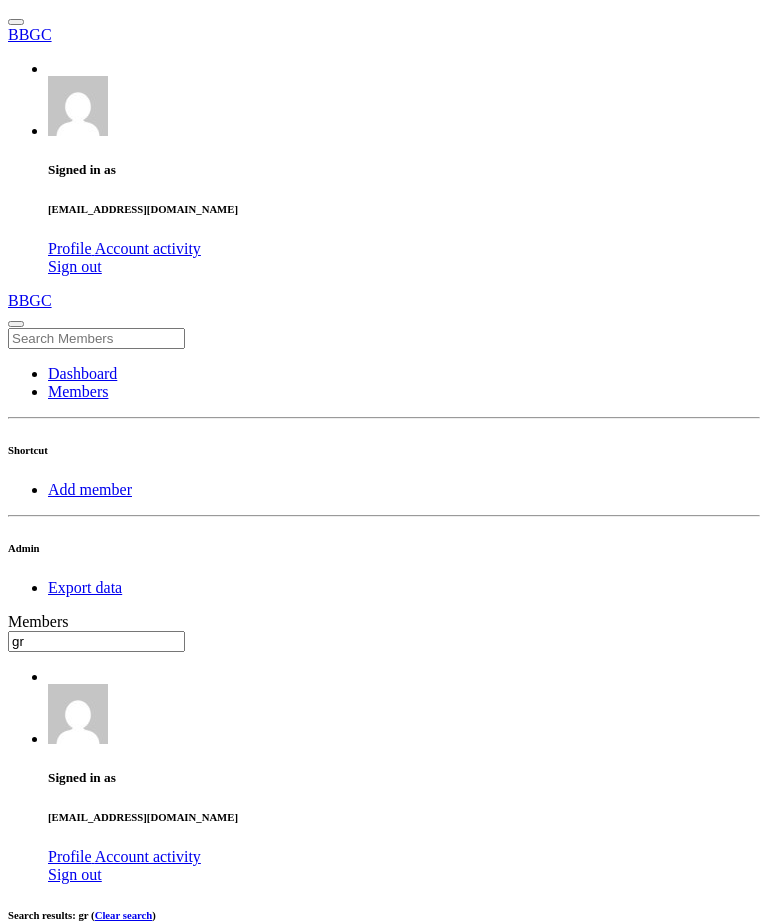 type on "g" 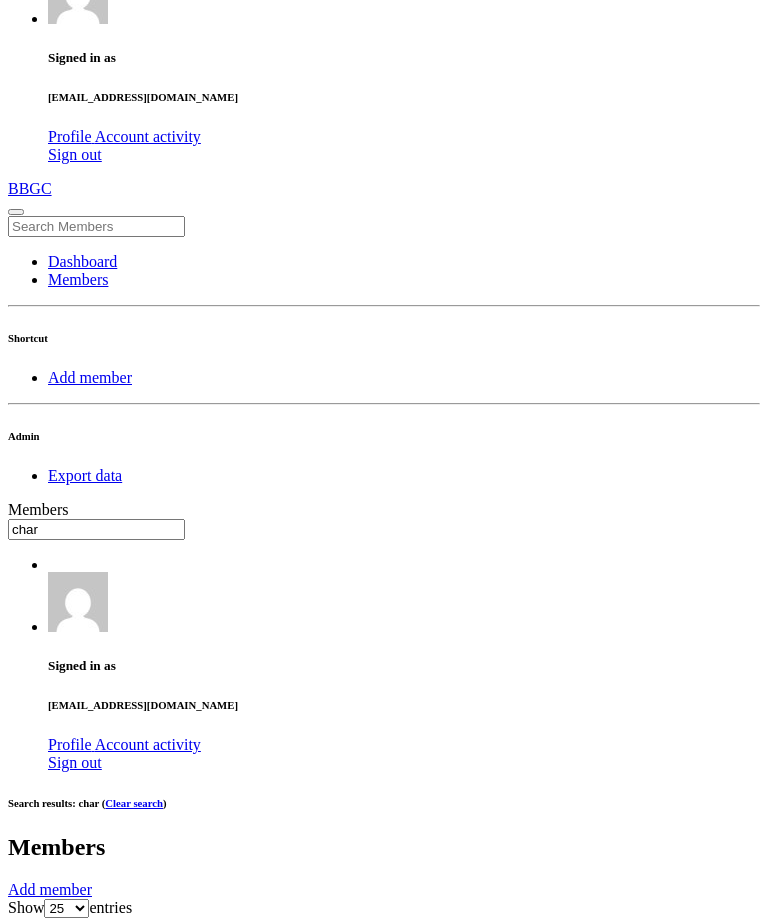 scroll, scrollTop: 184, scrollLeft: 0, axis: vertical 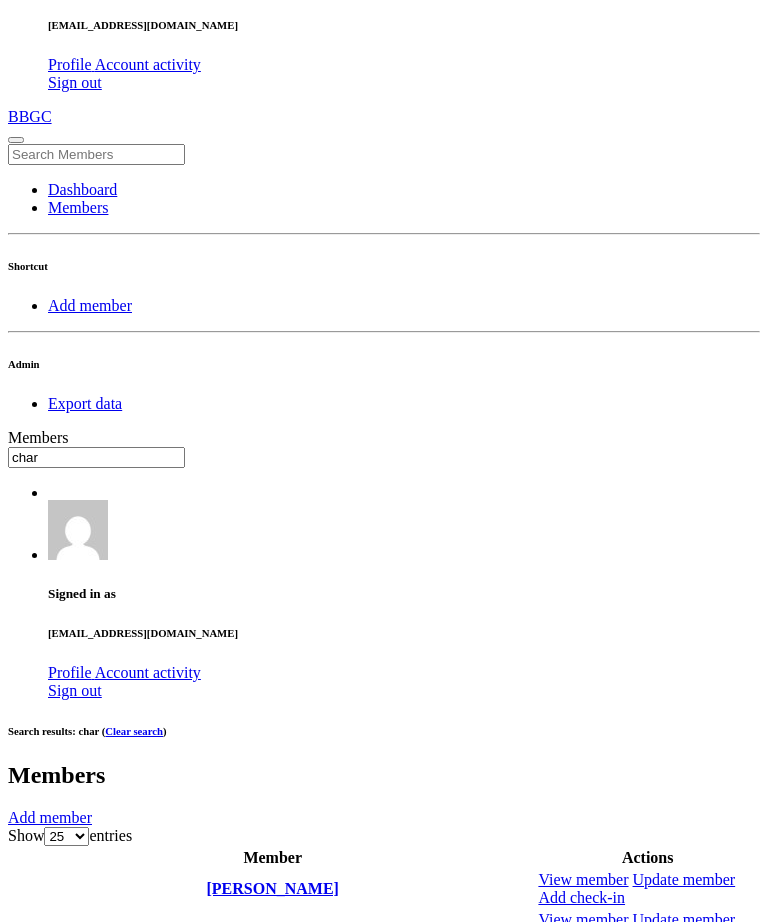 type on "char" 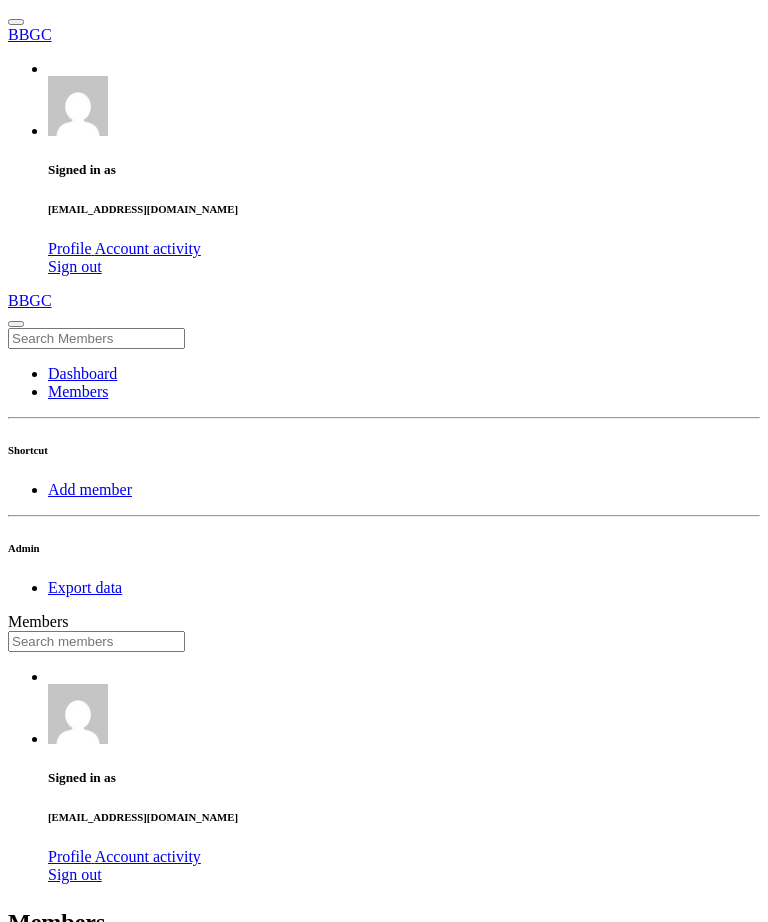 scroll, scrollTop: 0, scrollLeft: 0, axis: both 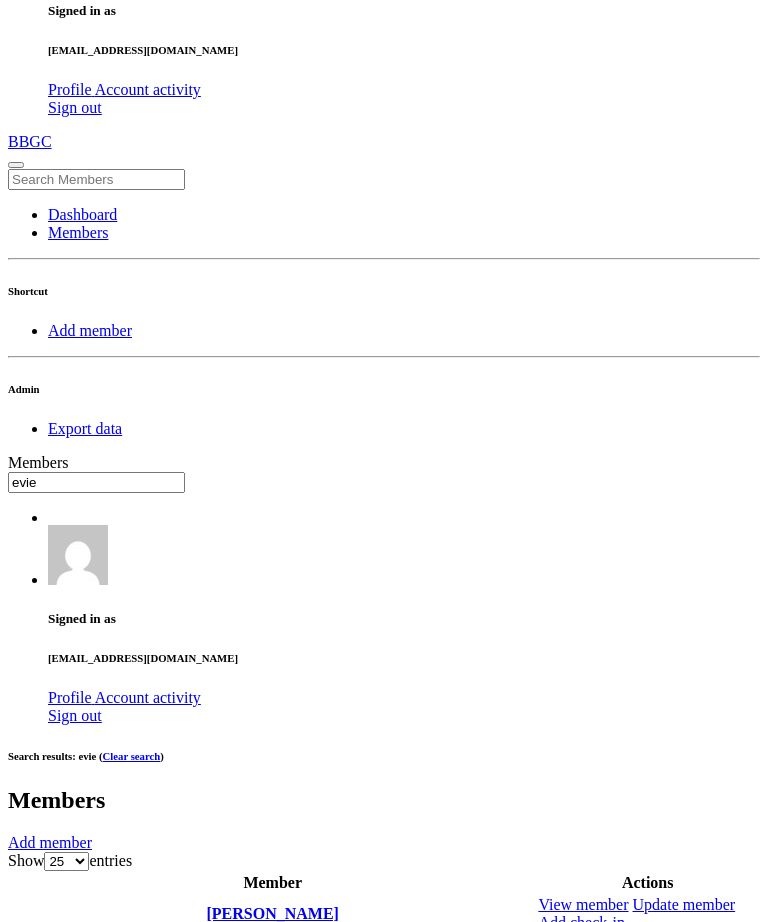 type on "evie" 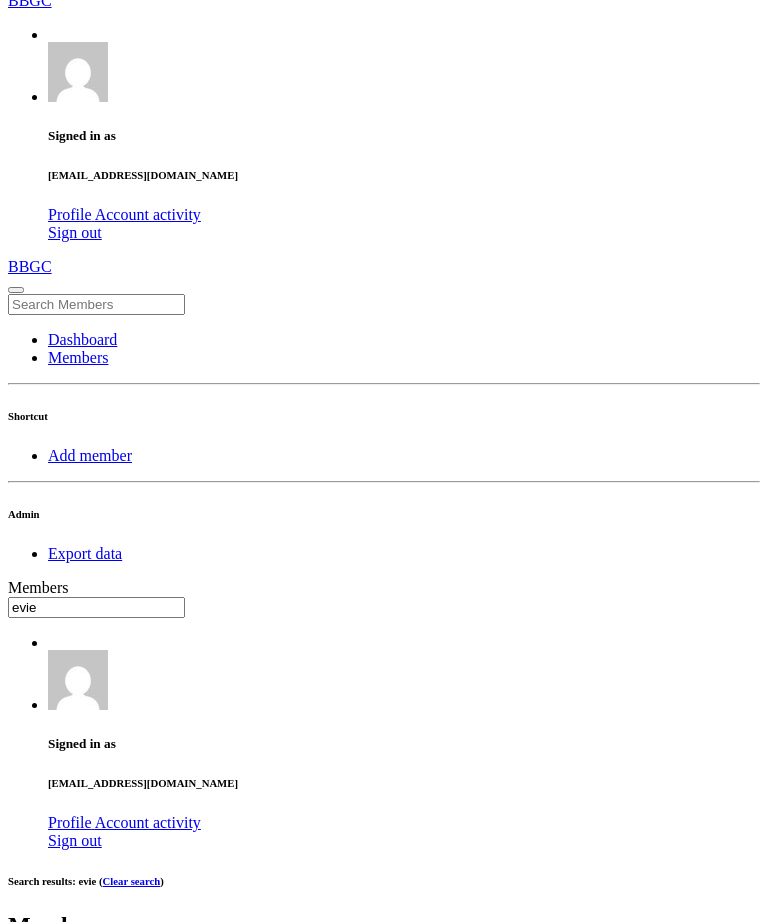 click on "OK" at bounding box center (25, 1607) 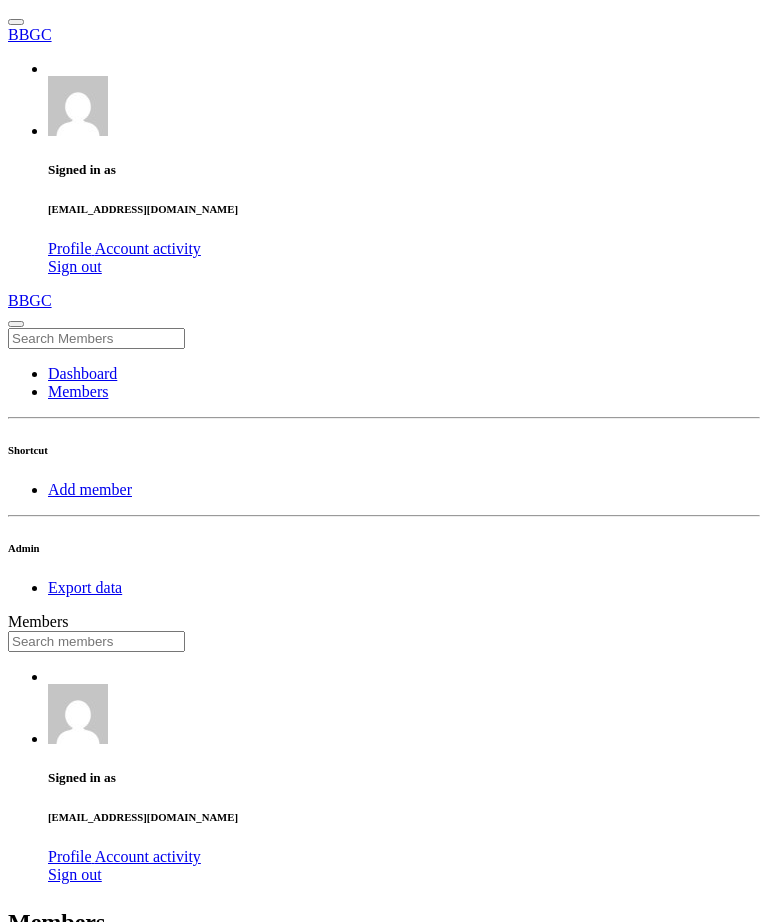 scroll, scrollTop: 0, scrollLeft: 0, axis: both 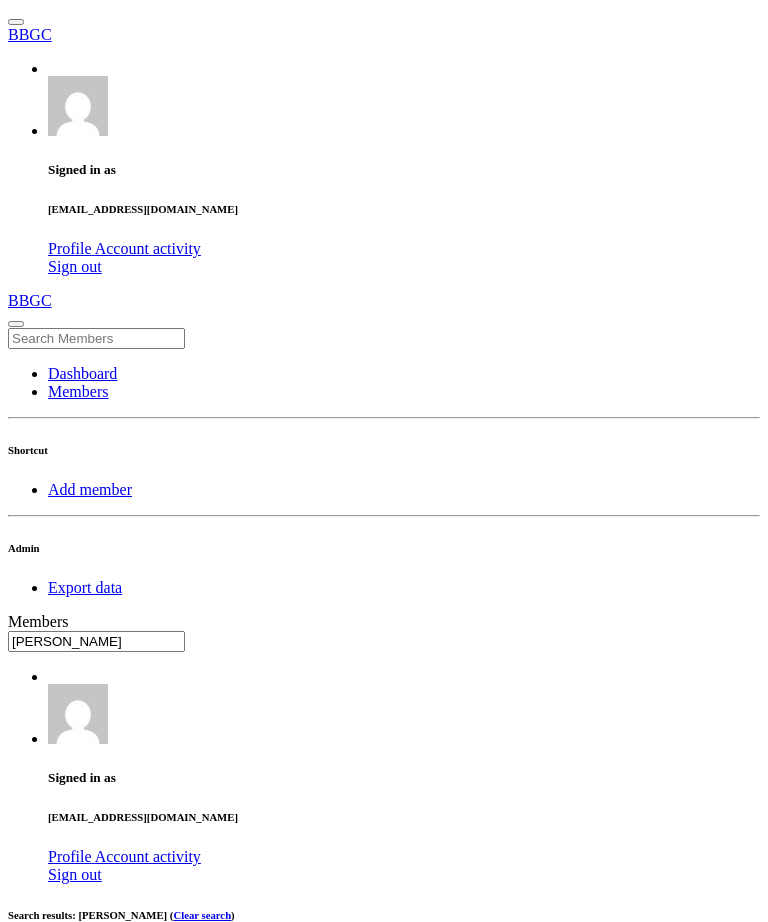 type on "[PERSON_NAME]" 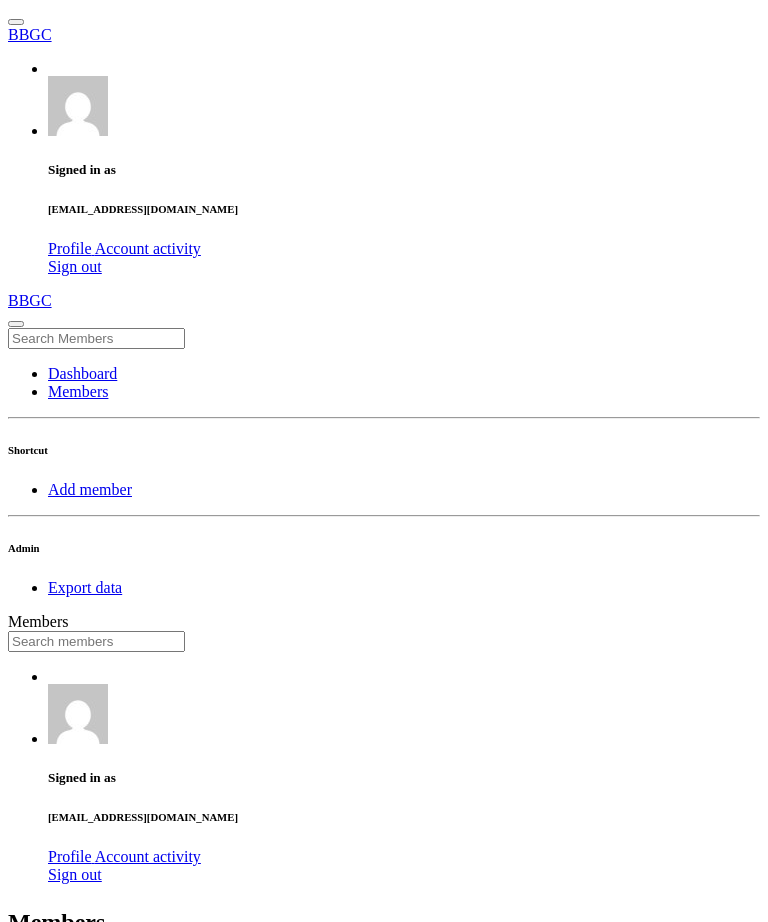 click at bounding box center [96, 641] 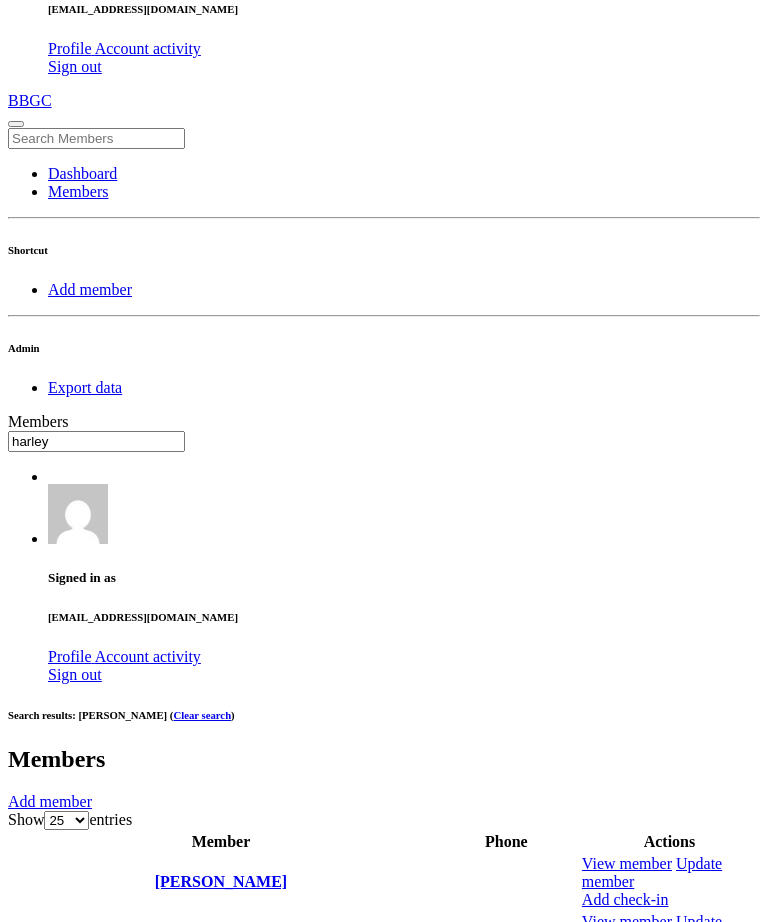 scroll, scrollTop: 171, scrollLeft: 0, axis: vertical 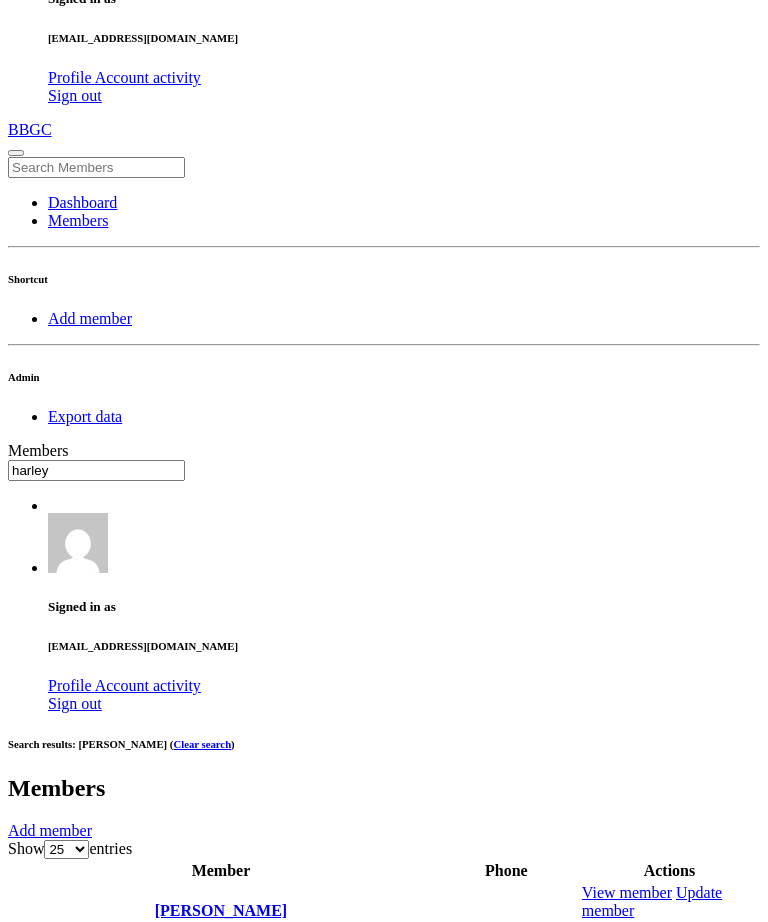 type on "harley" 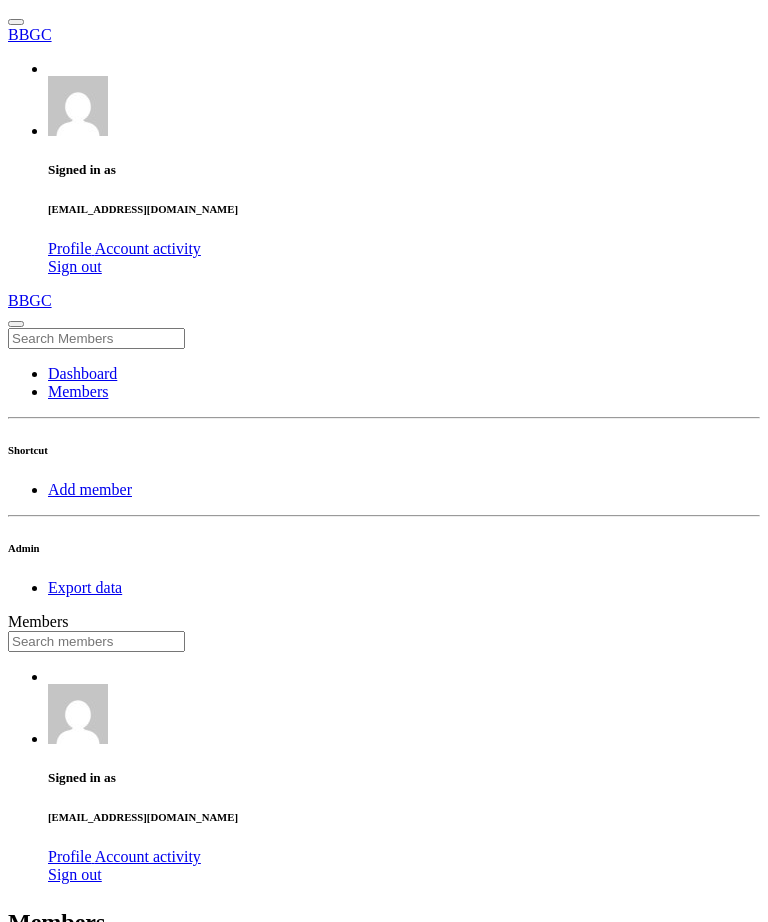 scroll, scrollTop: 0, scrollLeft: 0, axis: both 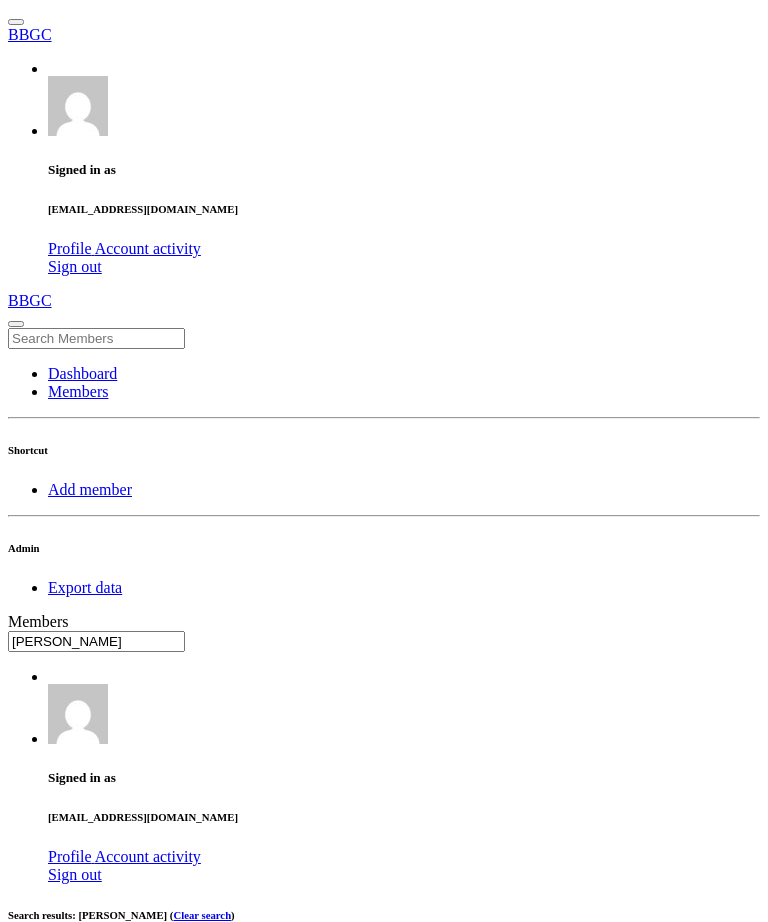 type on "[PERSON_NAME]" 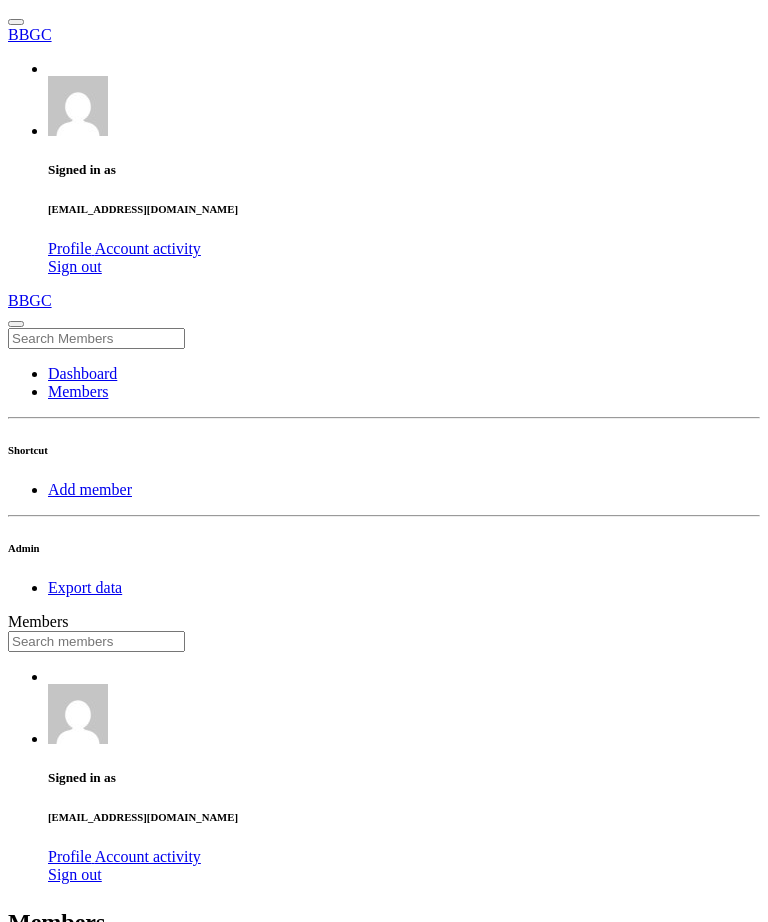 click at bounding box center (96, 641) 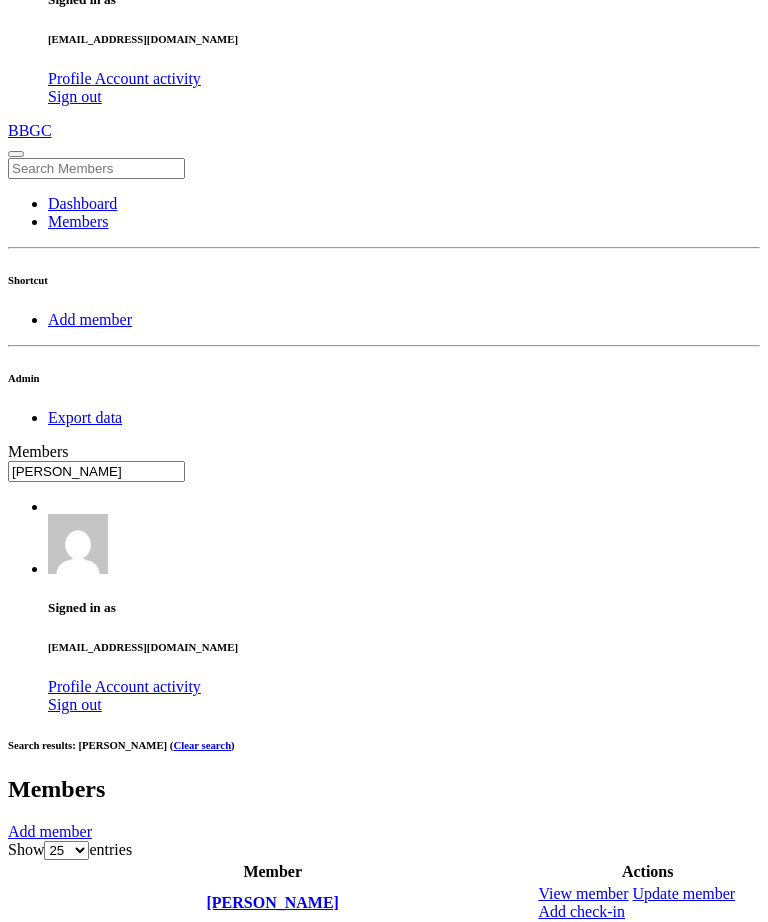 scroll, scrollTop: 220, scrollLeft: 0, axis: vertical 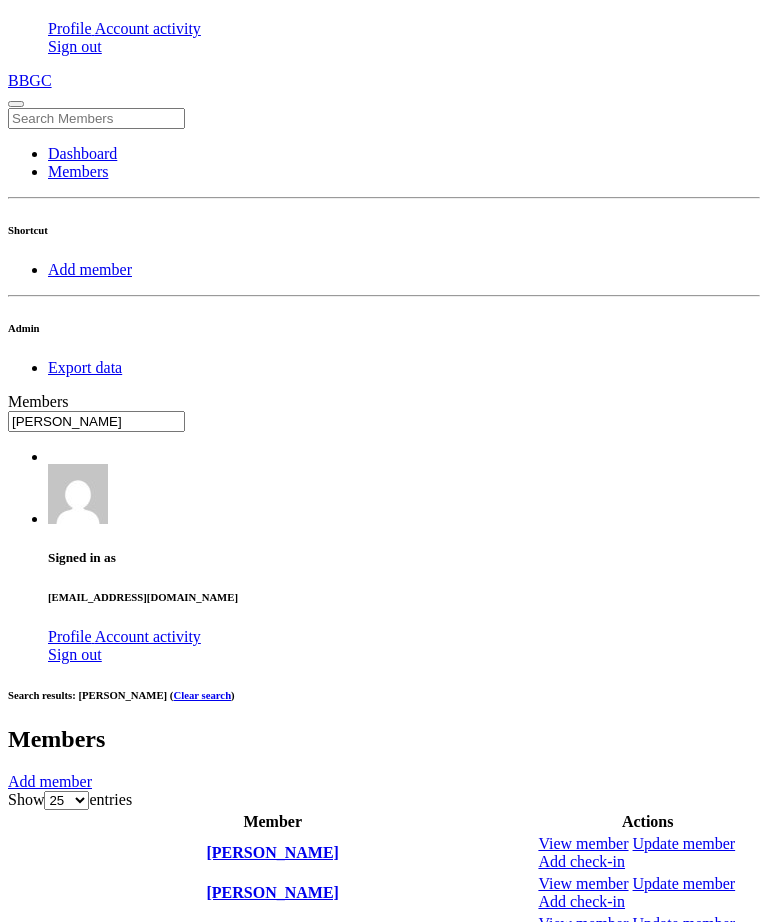 type on "[PERSON_NAME]" 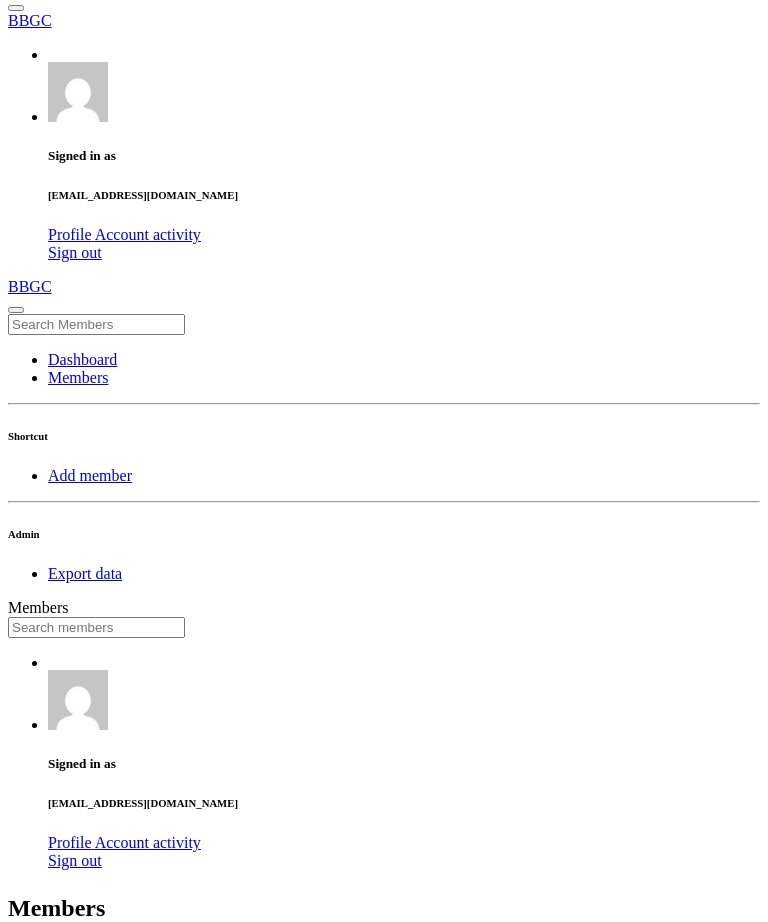 scroll, scrollTop: 15, scrollLeft: 0, axis: vertical 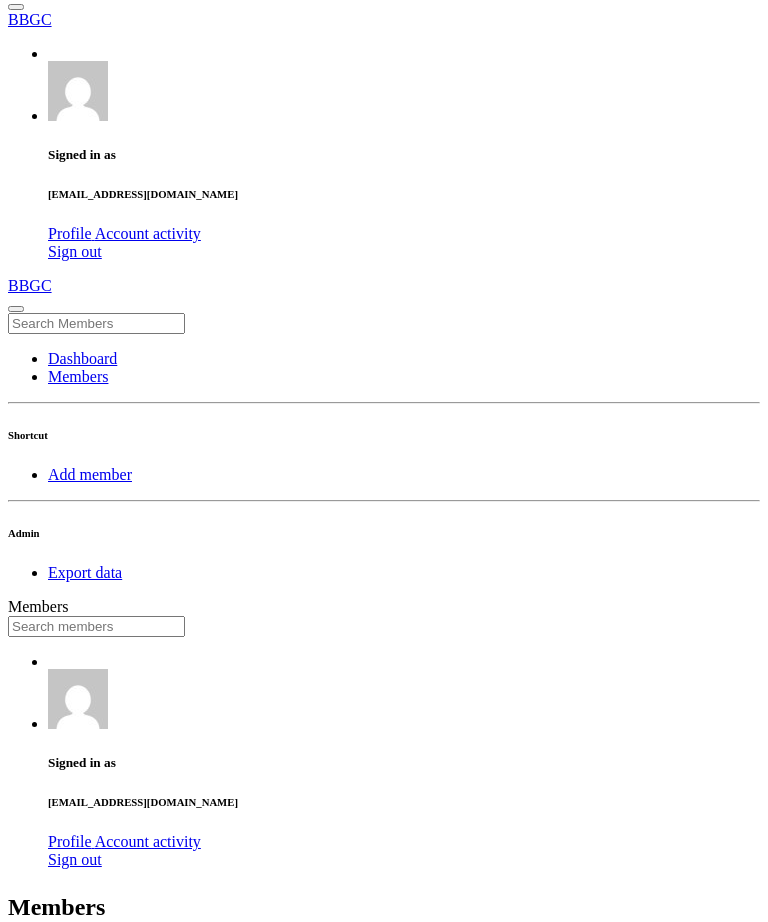 click at bounding box center (96, 626) 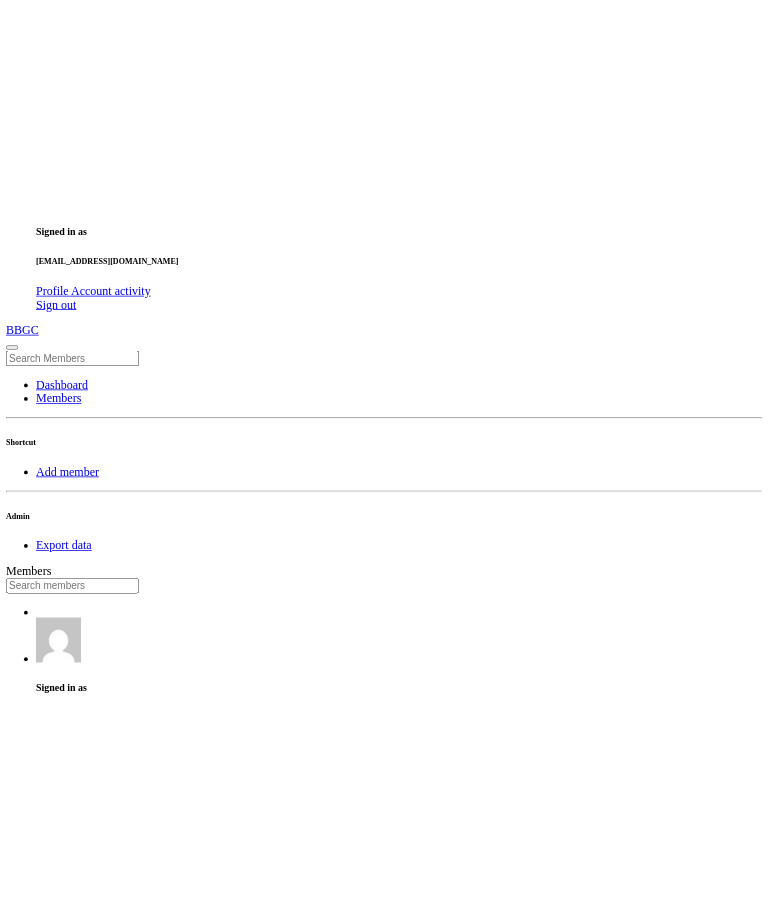 scroll, scrollTop: 15, scrollLeft: 0, axis: vertical 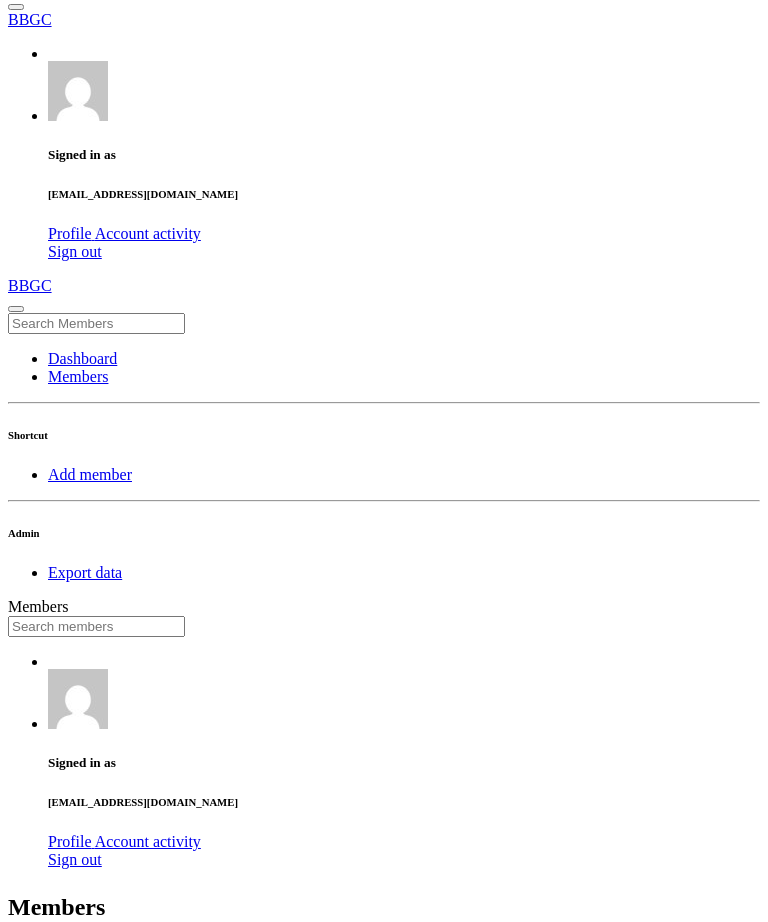 click at bounding box center [96, 626] 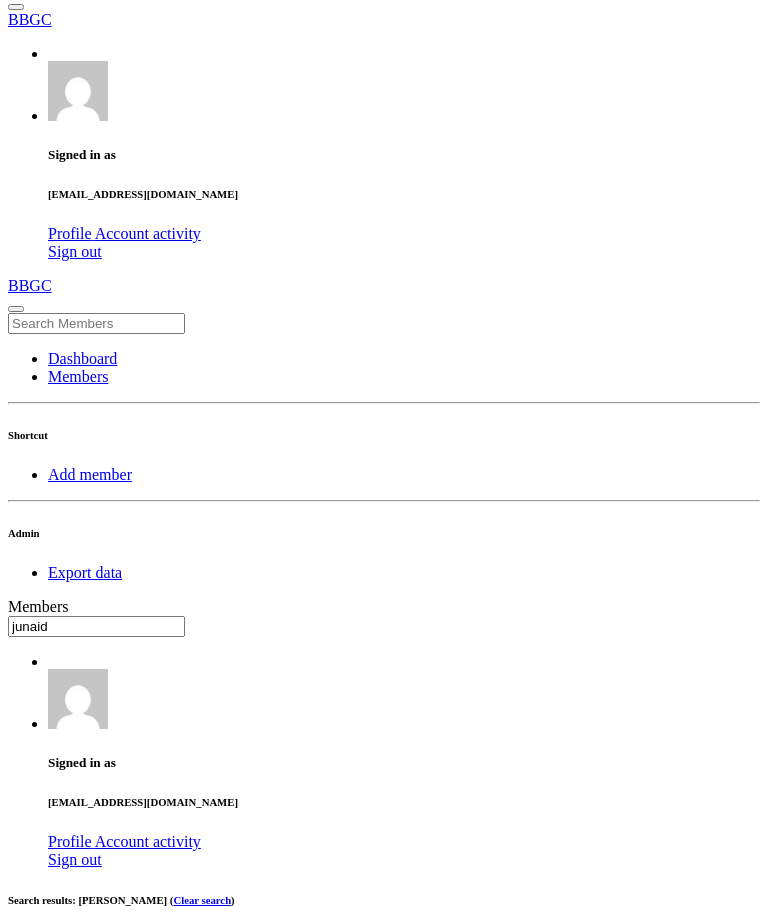 type on "junaid" 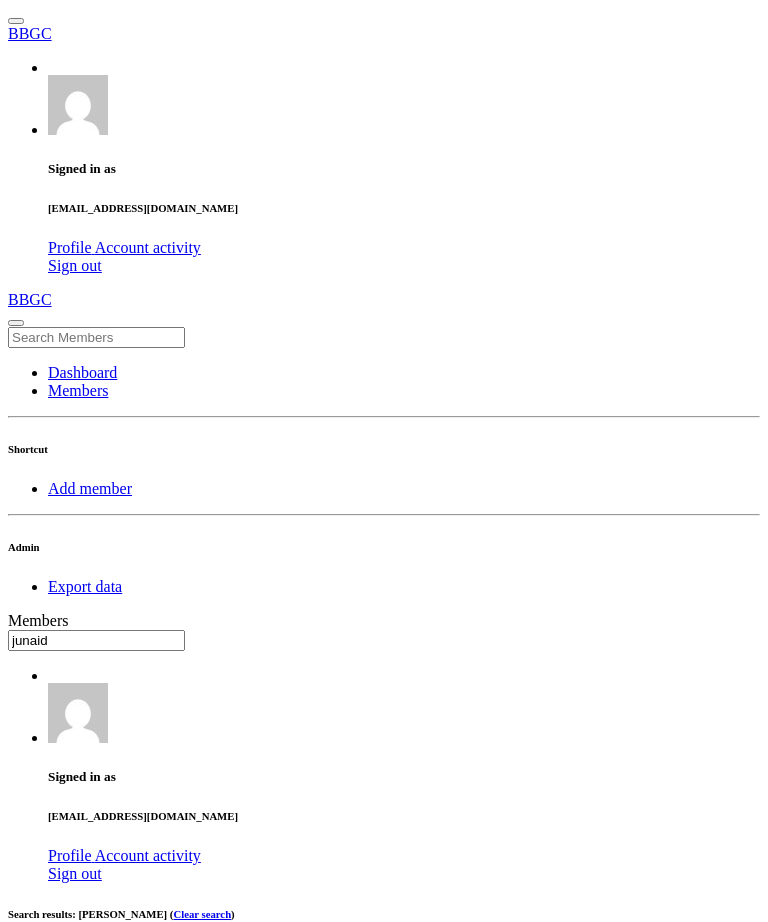click on "×" at bounding box center (20, 1381) 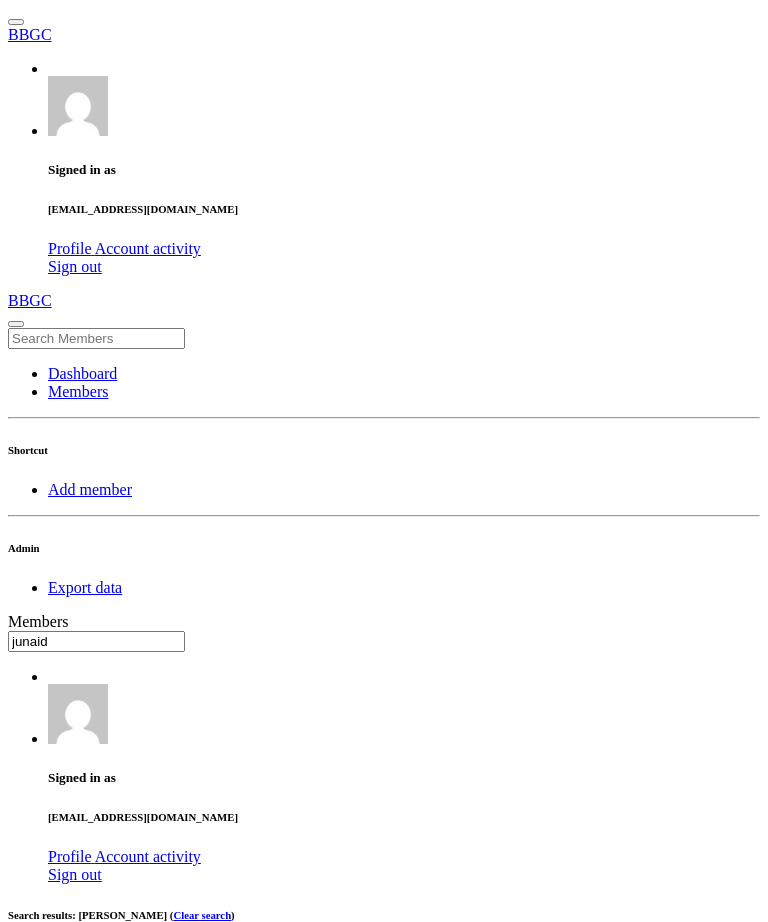 scroll, scrollTop: 0, scrollLeft: 0, axis: both 